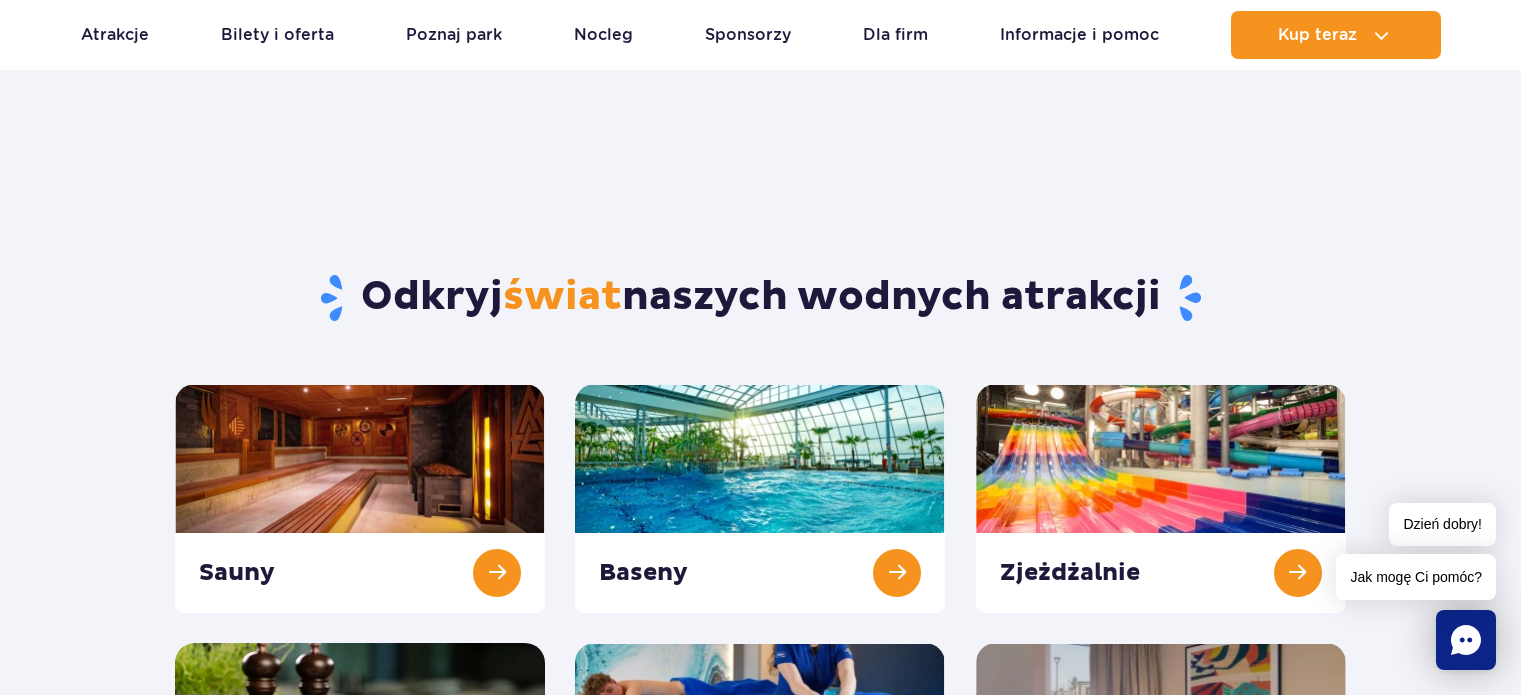 scroll, scrollTop: 66, scrollLeft: 0, axis: vertical 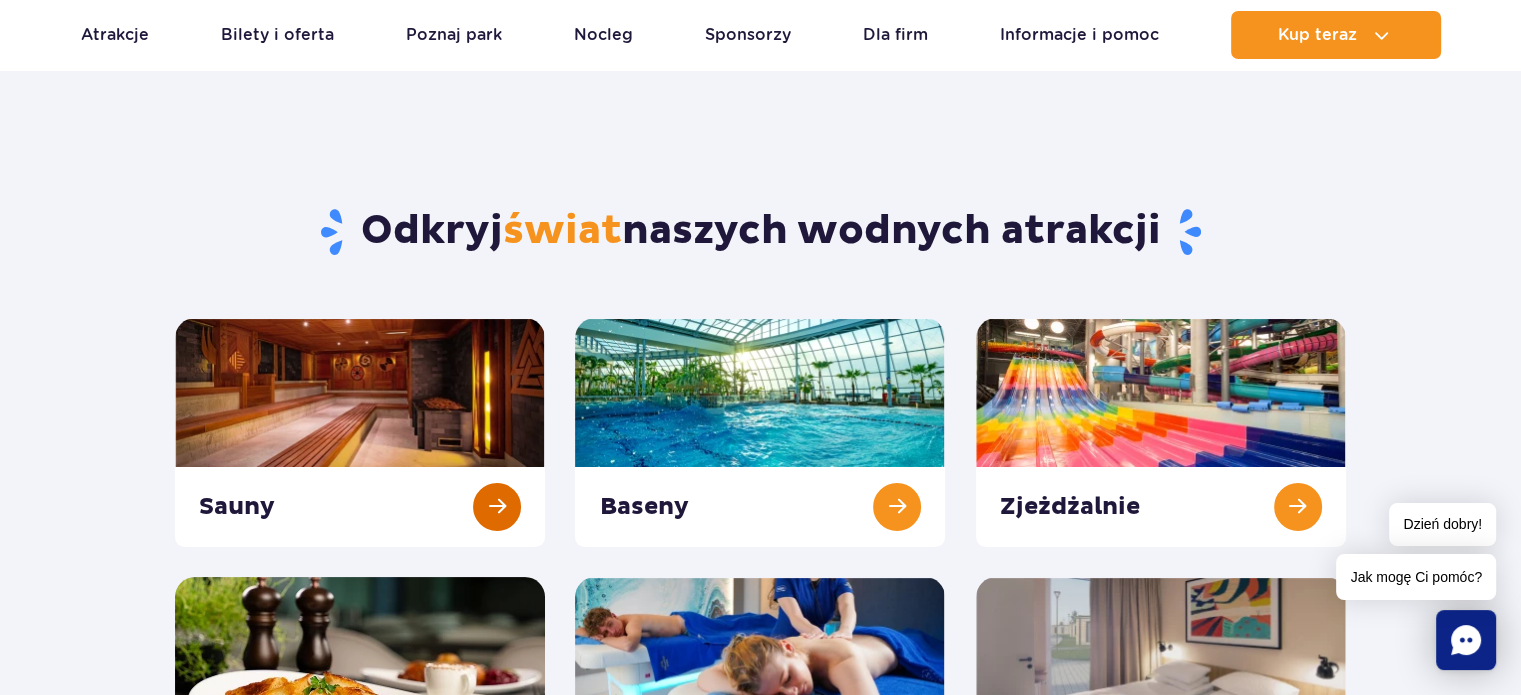 drag, startPoint x: 0, startPoint y: 0, endPoint x: 456, endPoint y: 409, distance: 612.54956 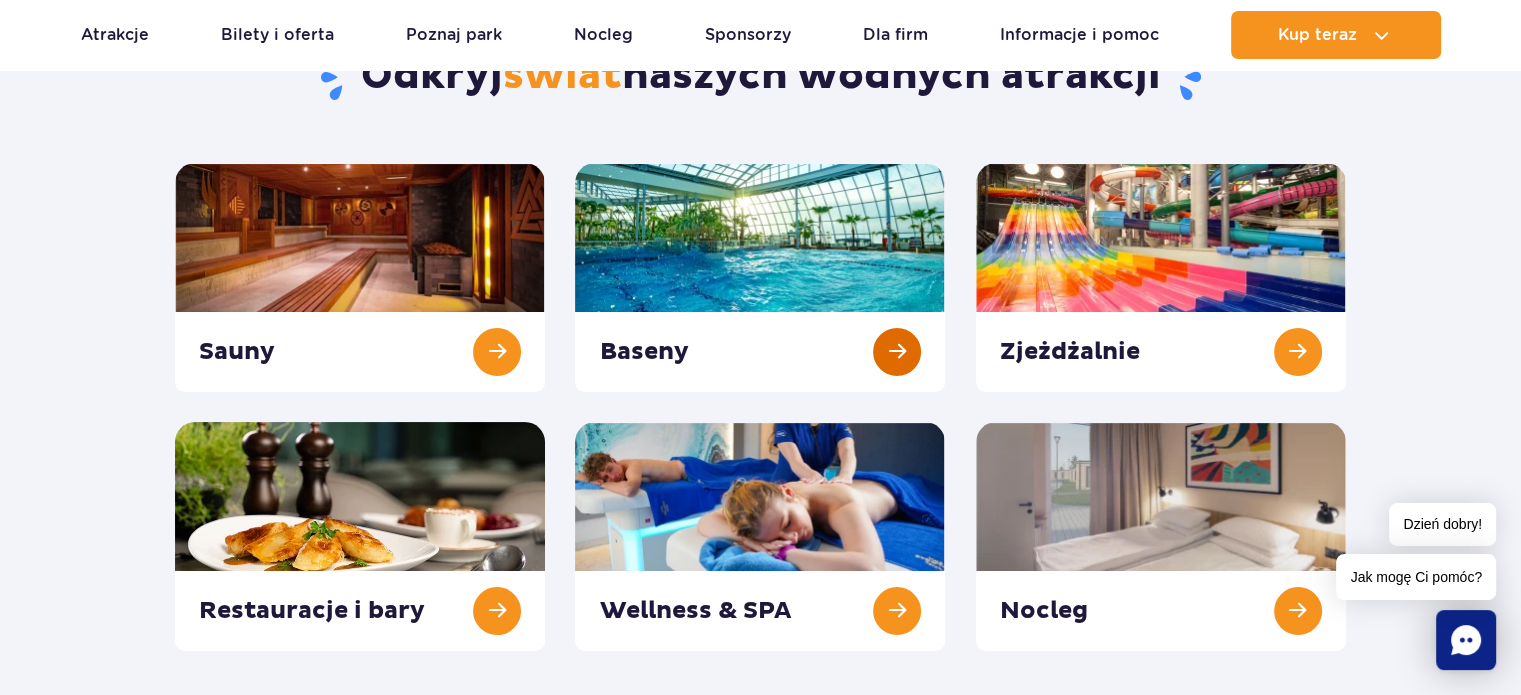 scroll, scrollTop: 233, scrollLeft: 0, axis: vertical 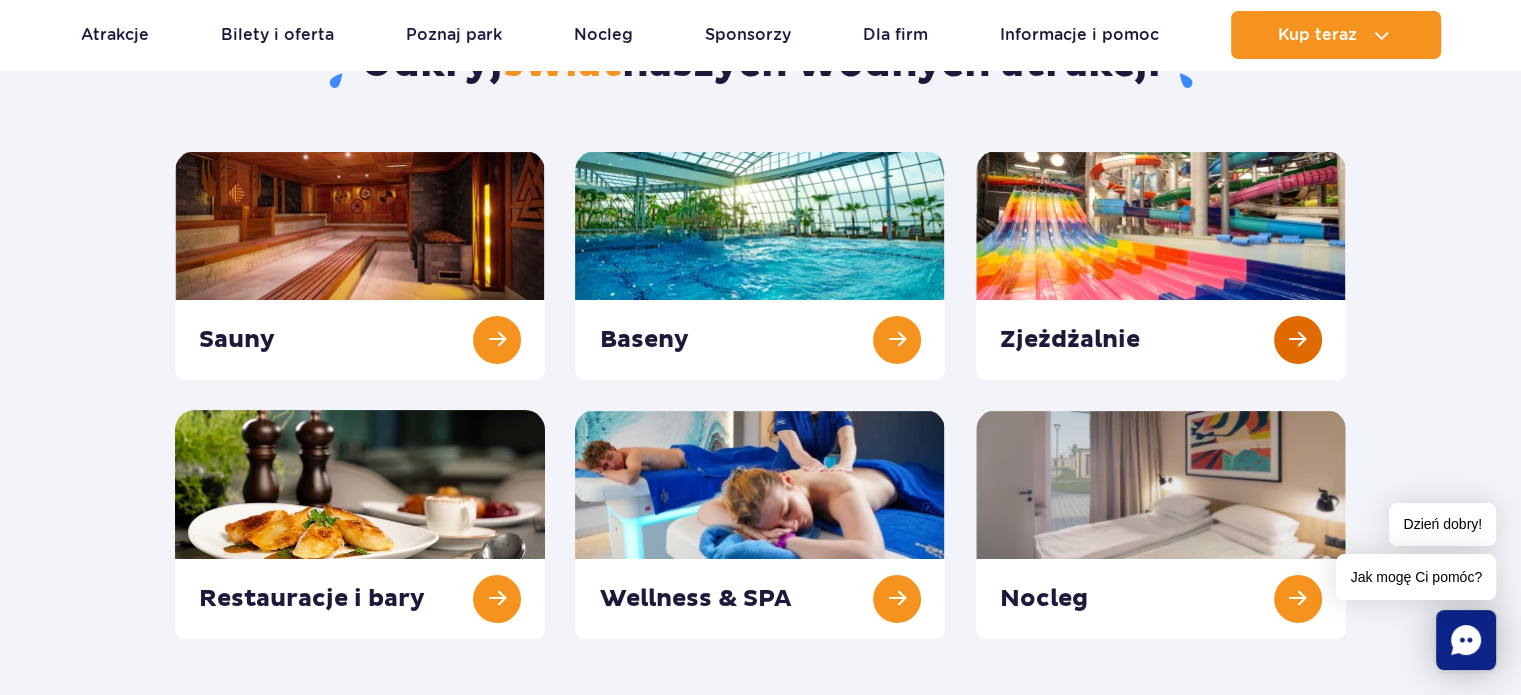 click at bounding box center [1161, 265] 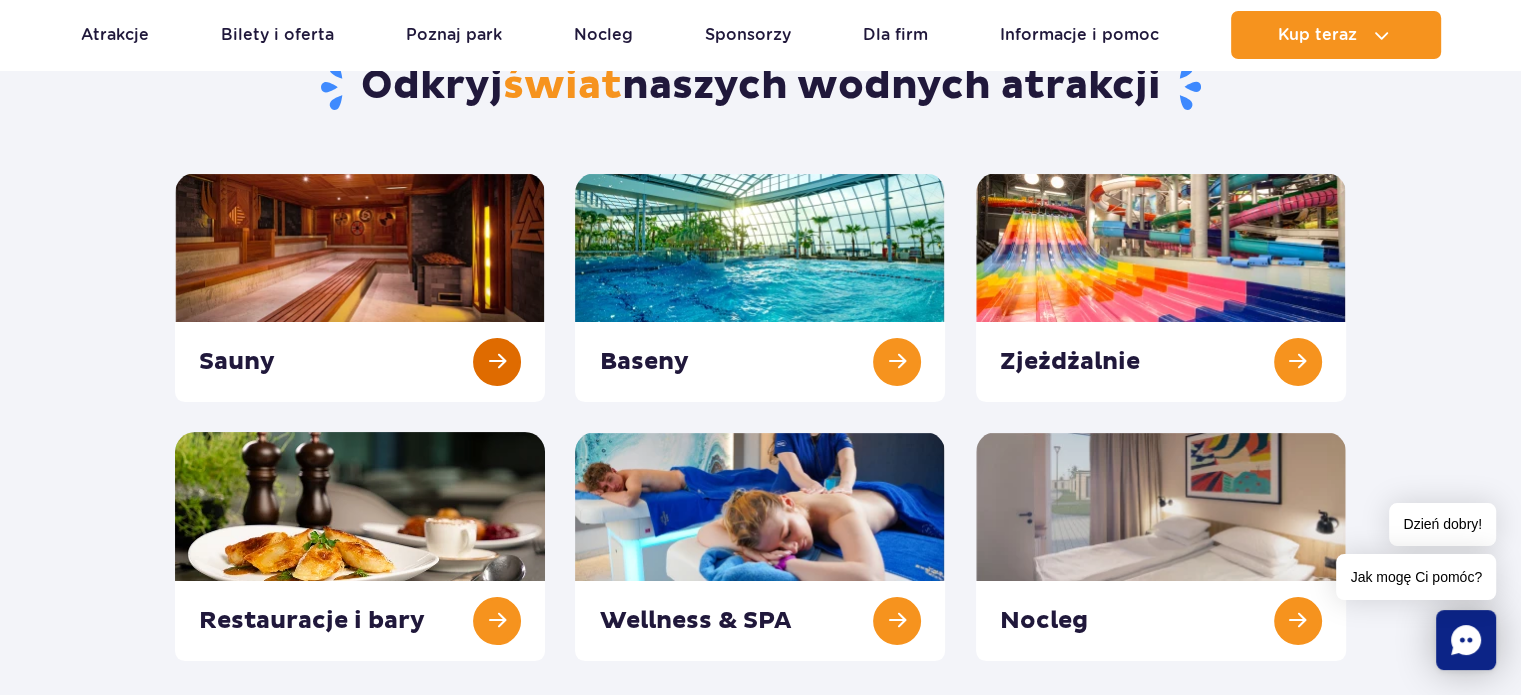 scroll, scrollTop: 200, scrollLeft: 0, axis: vertical 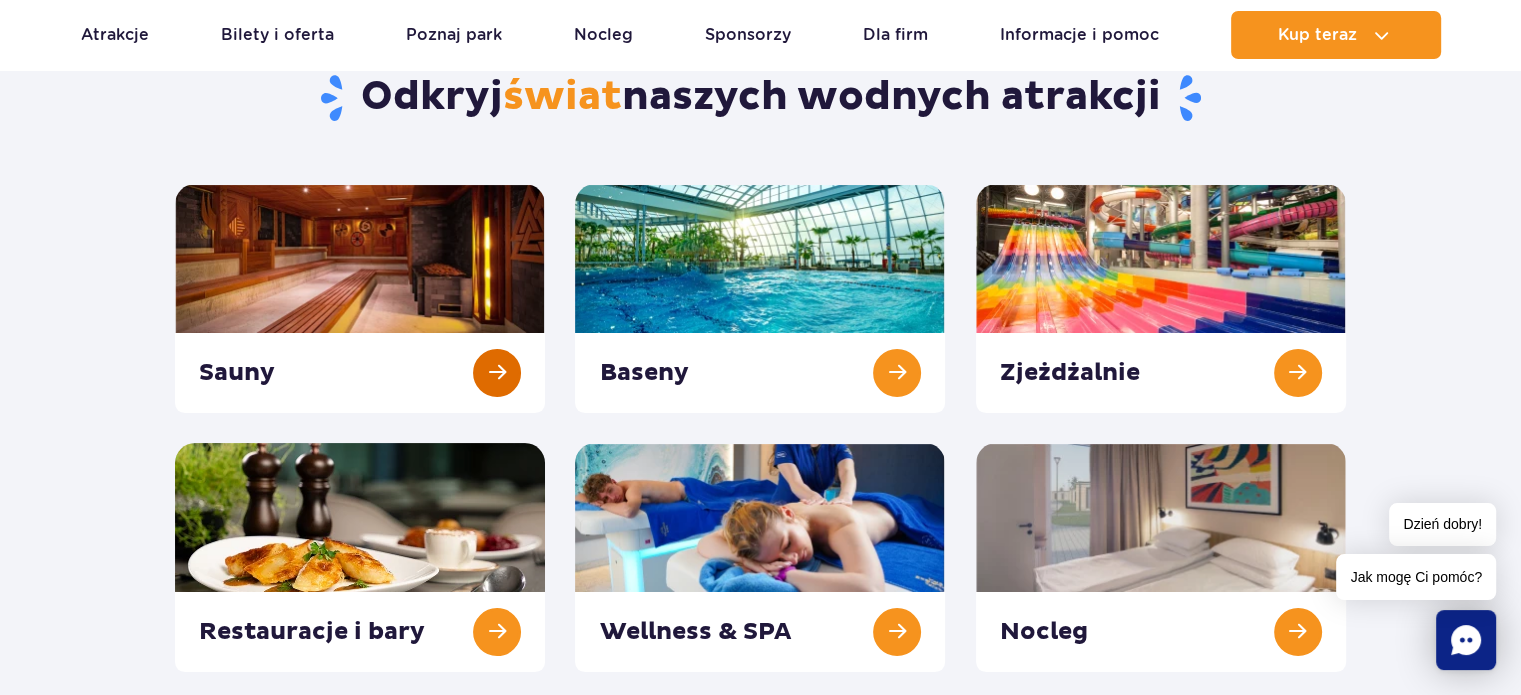 click at bounding box center (360, 298) 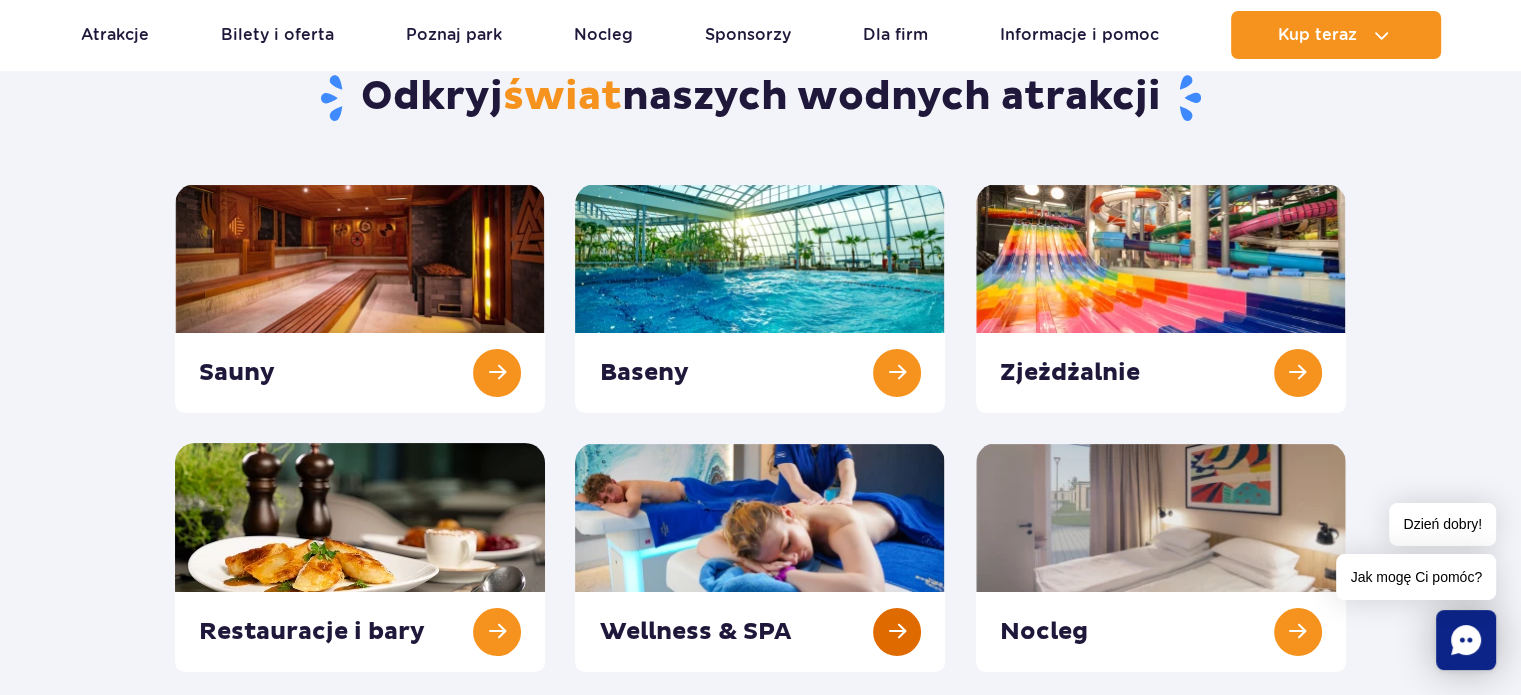 click at bounding box center [760, 557] 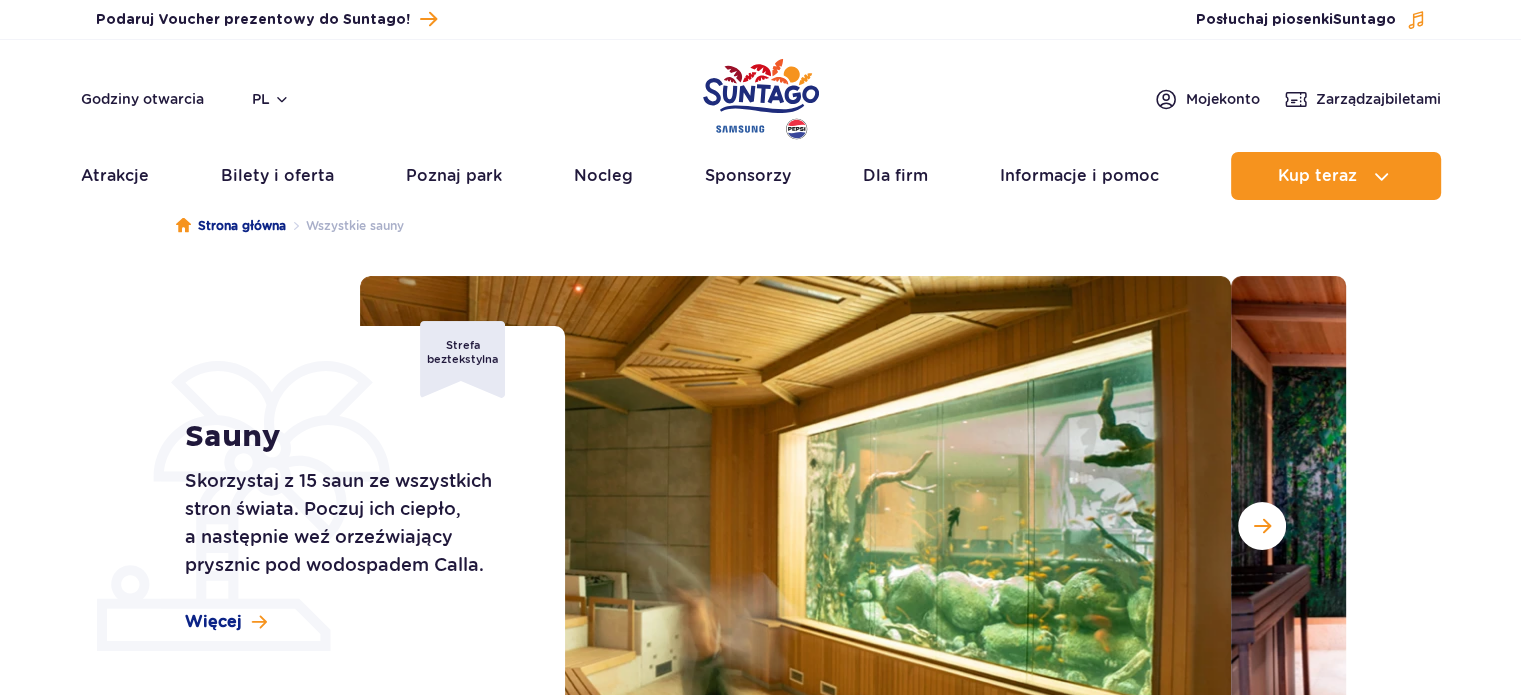 scroll, scrollTop: 132, scrollLeft: 0, axis: vertical 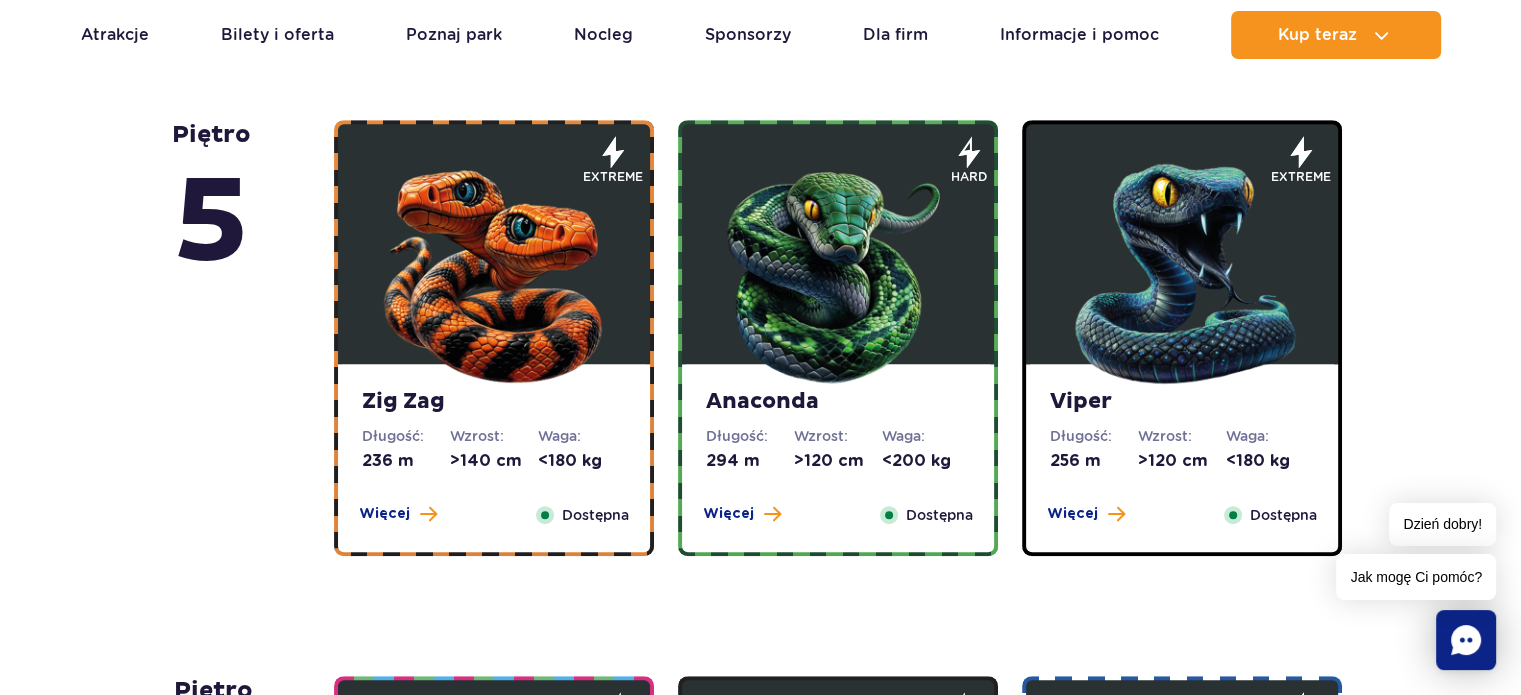 drag, startPoint x: 448, startPoint y: 403, endPoint x: 492, endPoint y: 616, distance: 217.49713 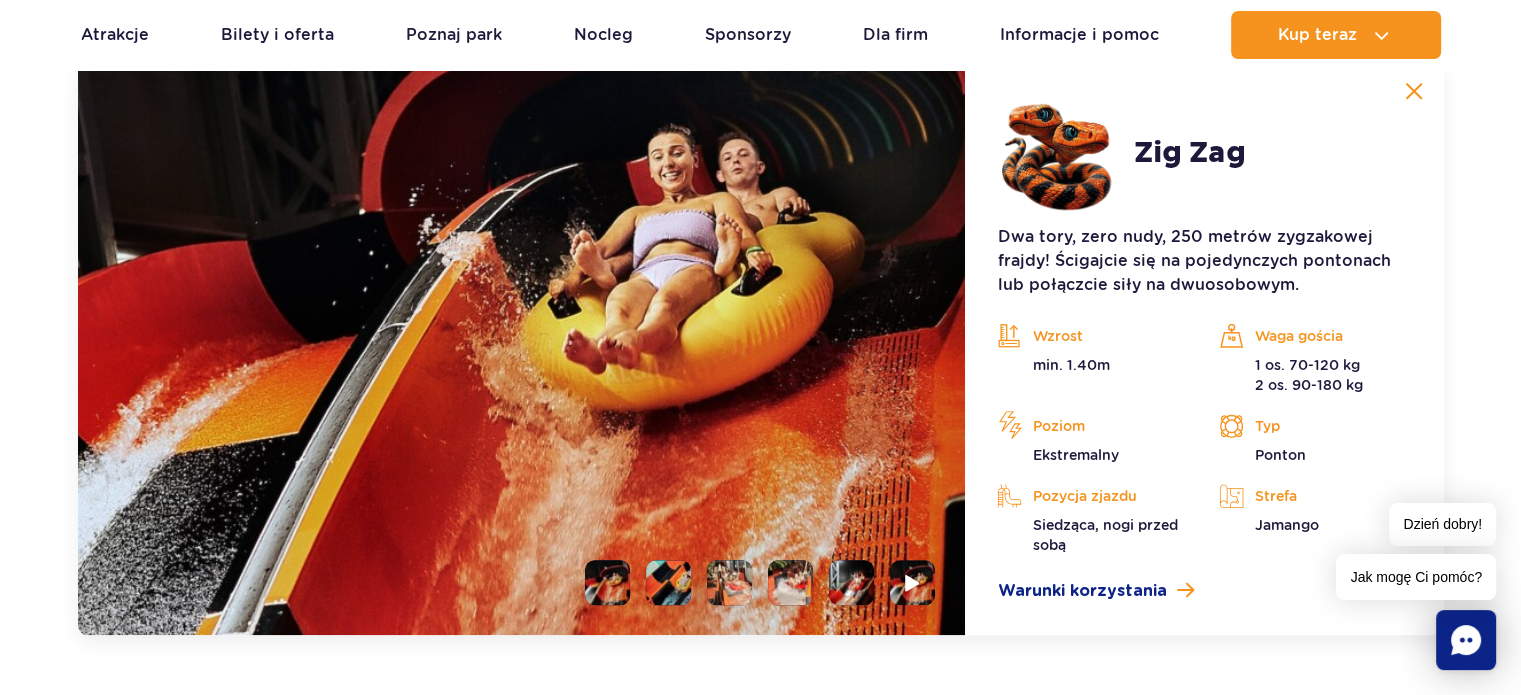 scroll, scrollTop: 1747, scrollLeft: 0, axis: vertical 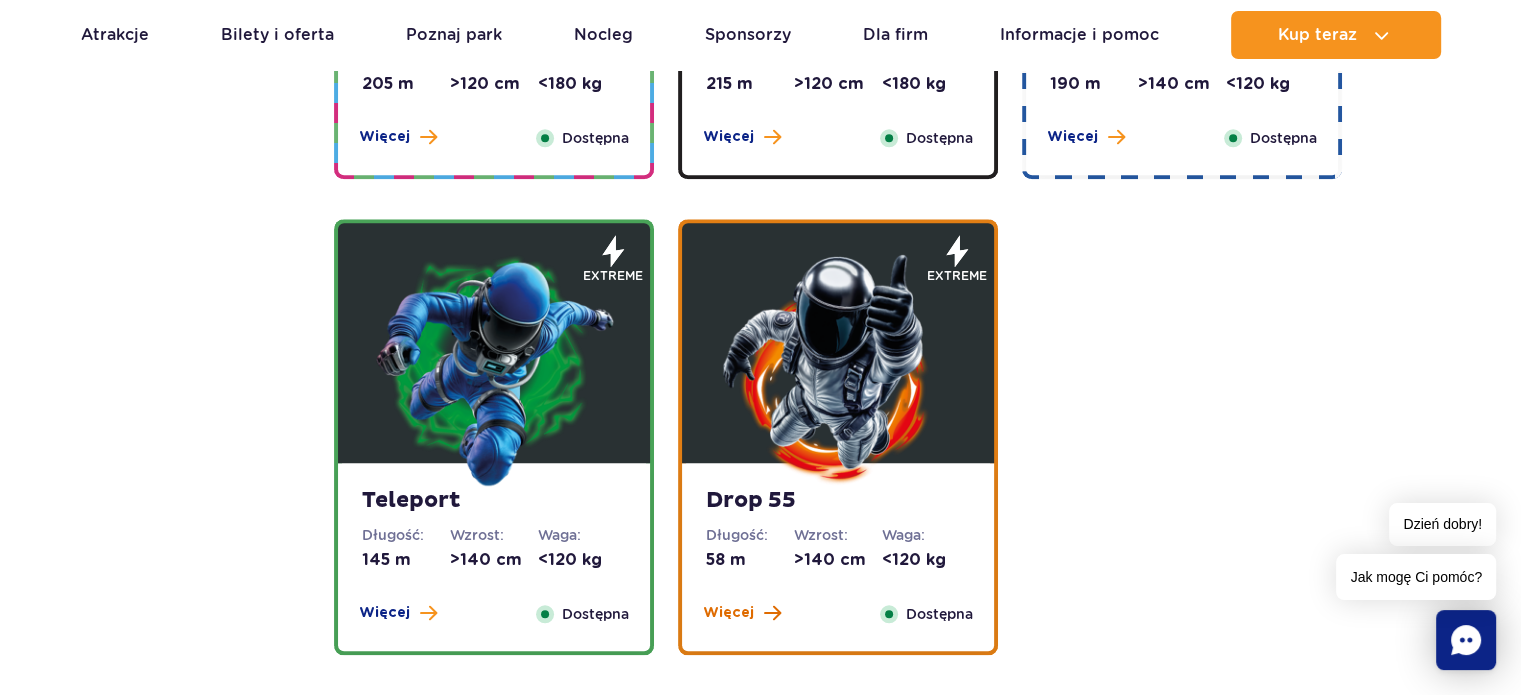 click at bounding box center [772, 613] 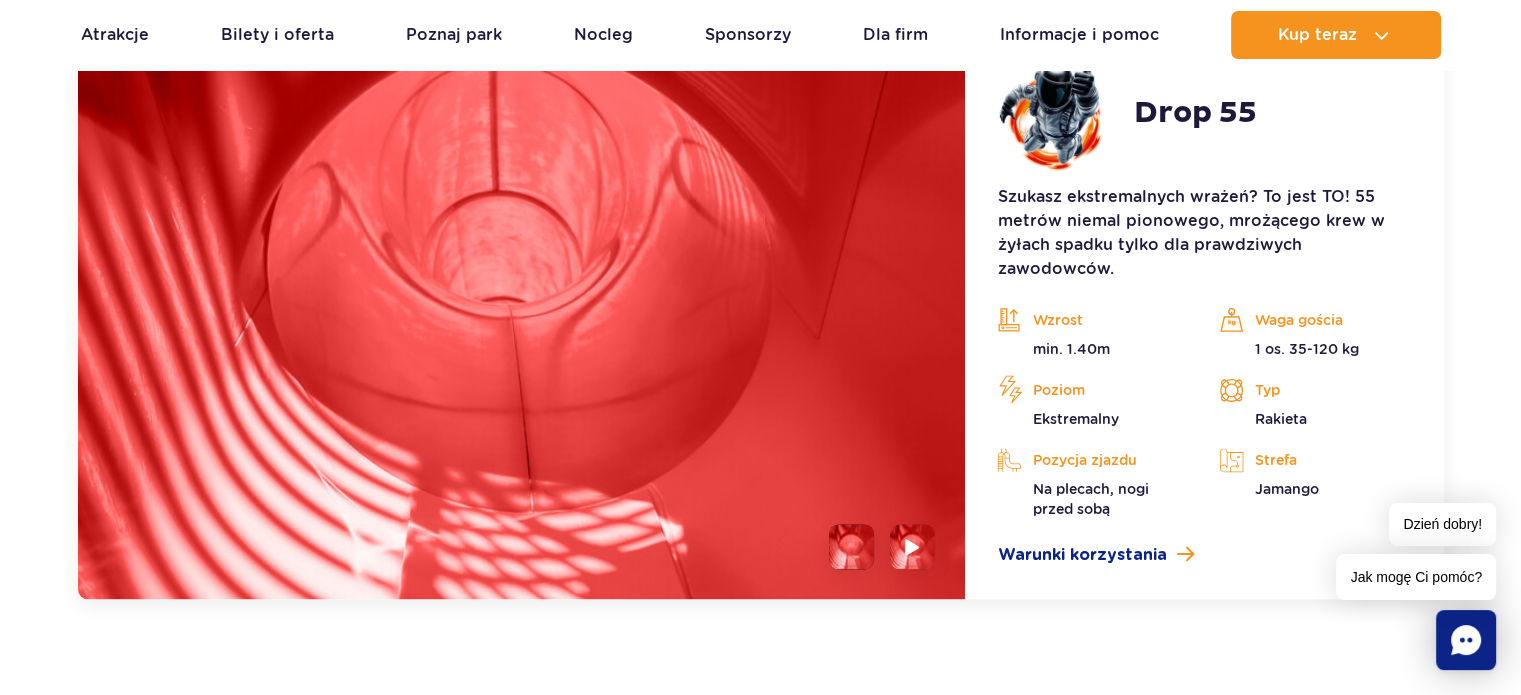 scroll, scrollTop: 2879, scrollLeft: 0, axis: vertical 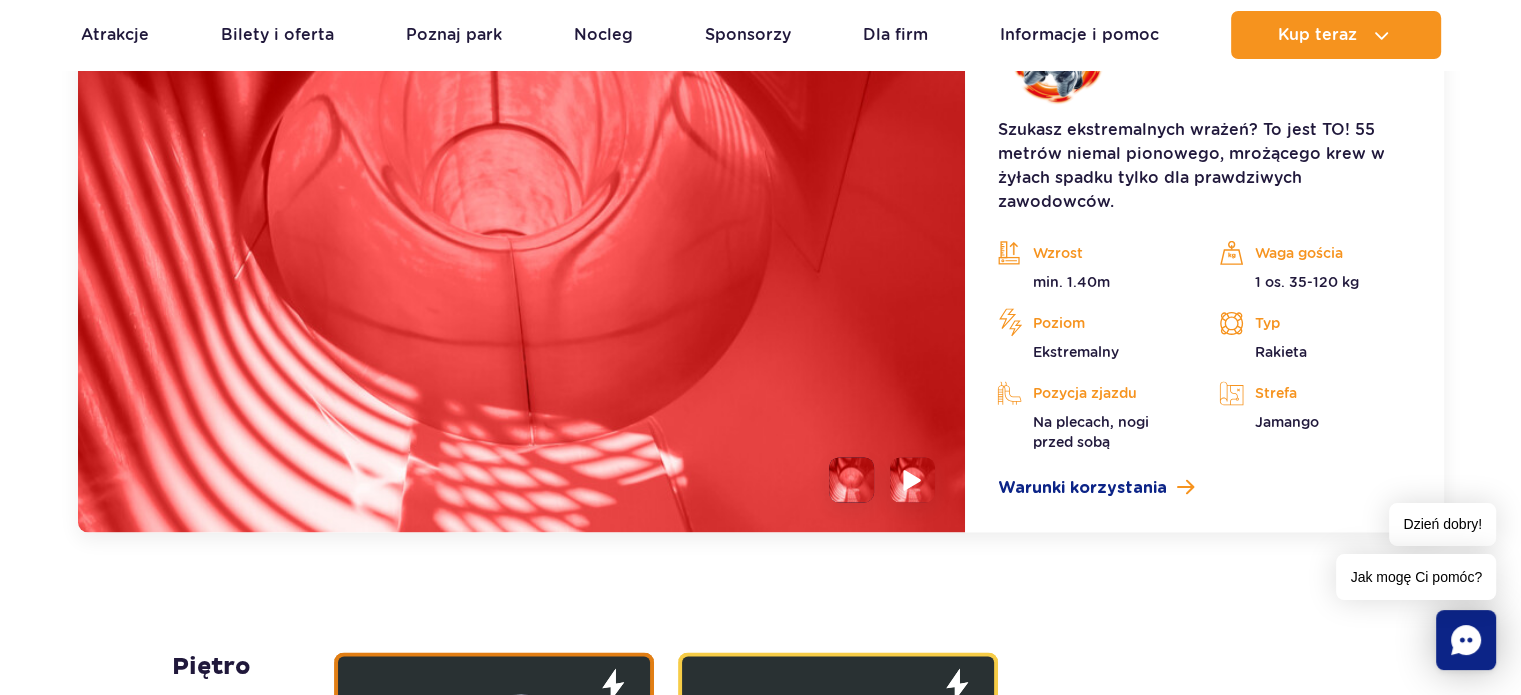 click at bounding box center (912, 479) 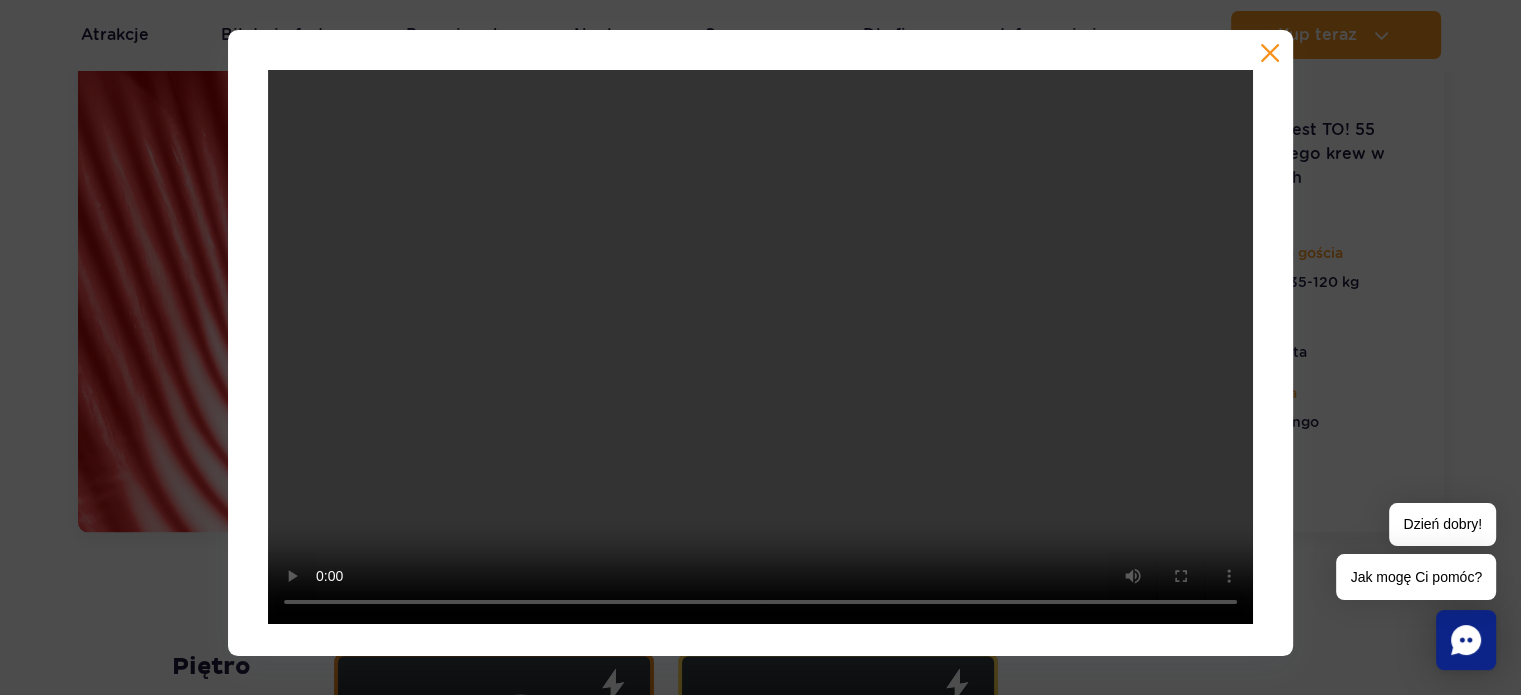 click at bounding box center [760, 347] 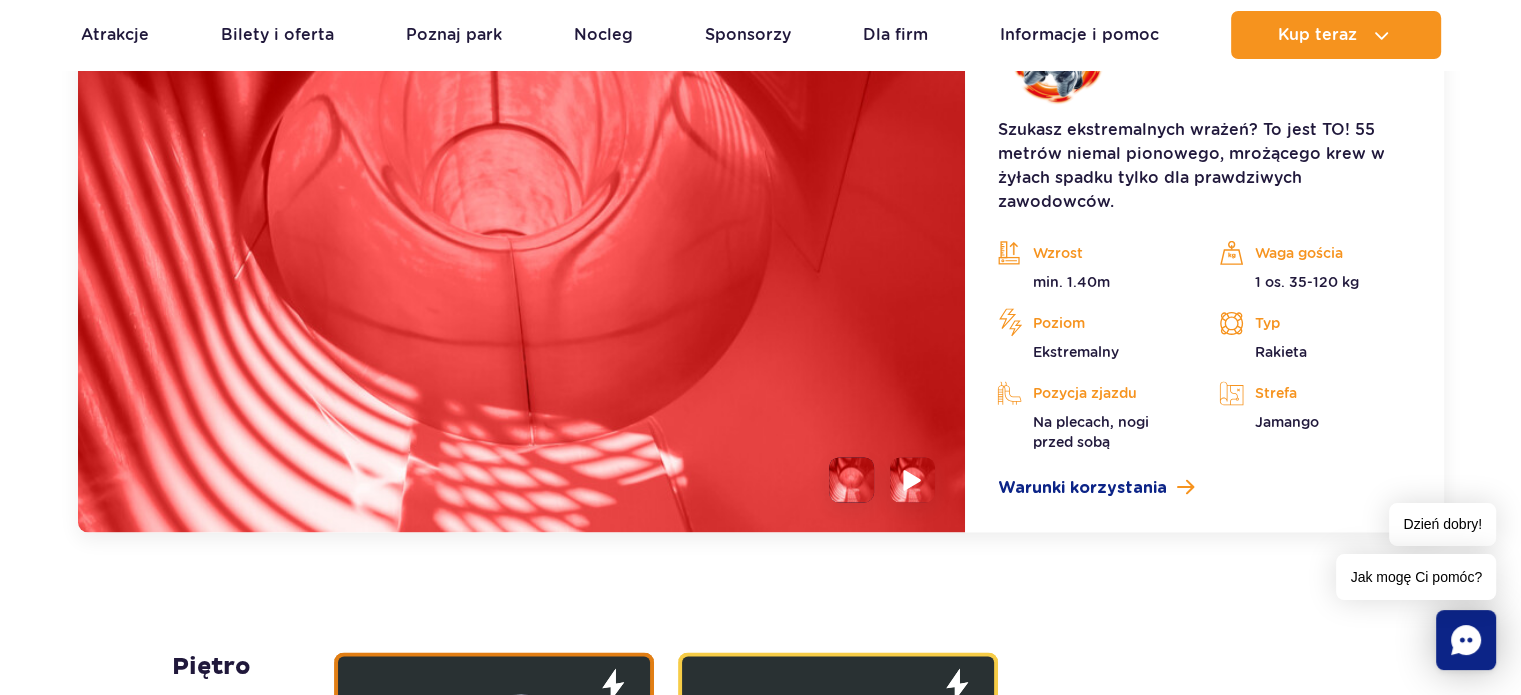 click at bounding box center (912, 479) 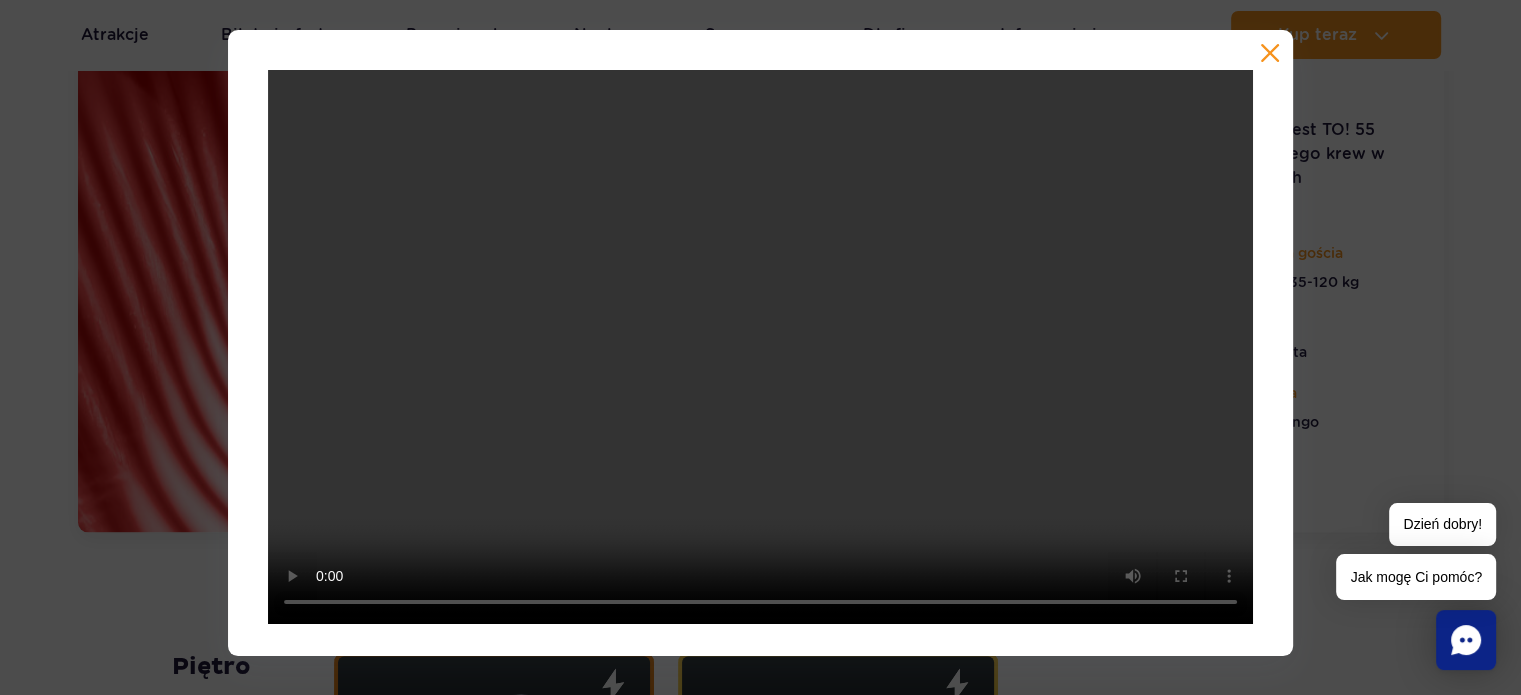 click at bounding box center [760, 343] 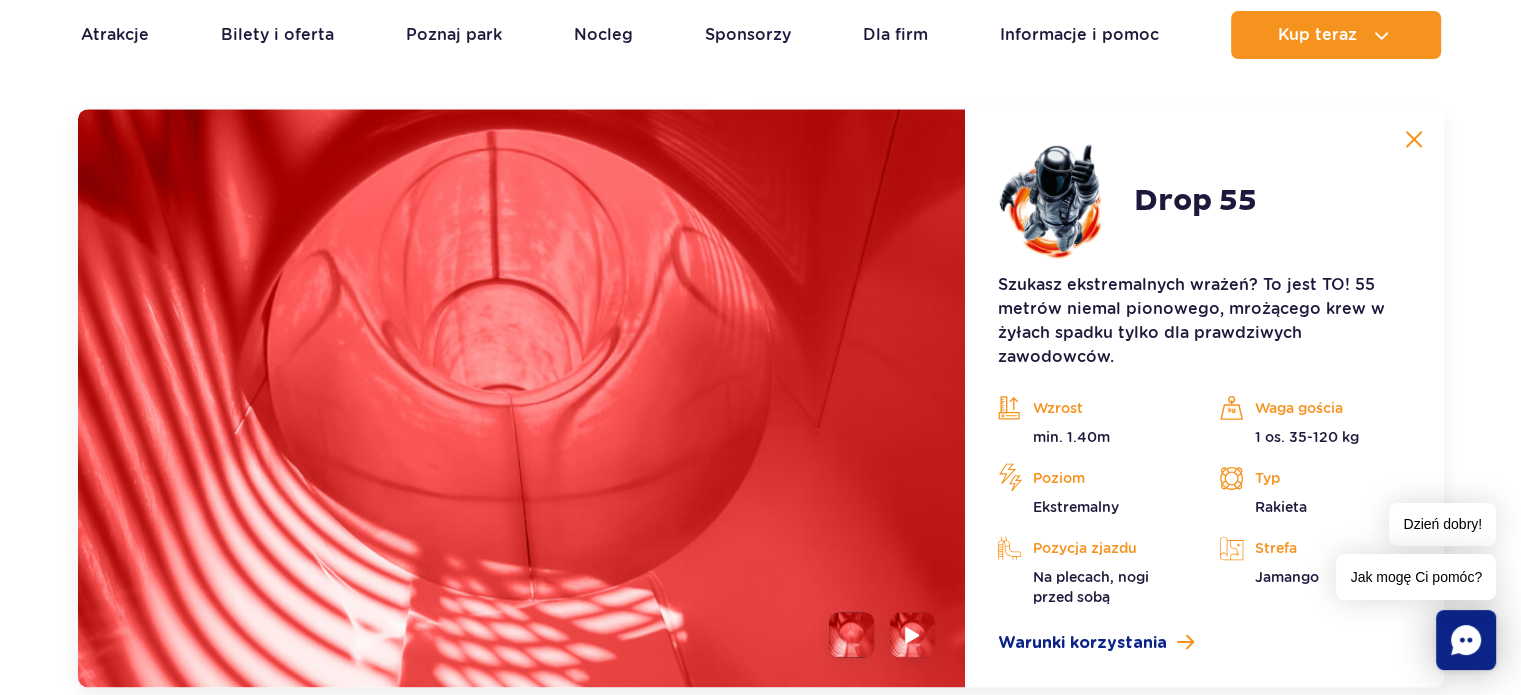 scroll, scrollTop: 2679, scrollLeft: 0, axis: vertical 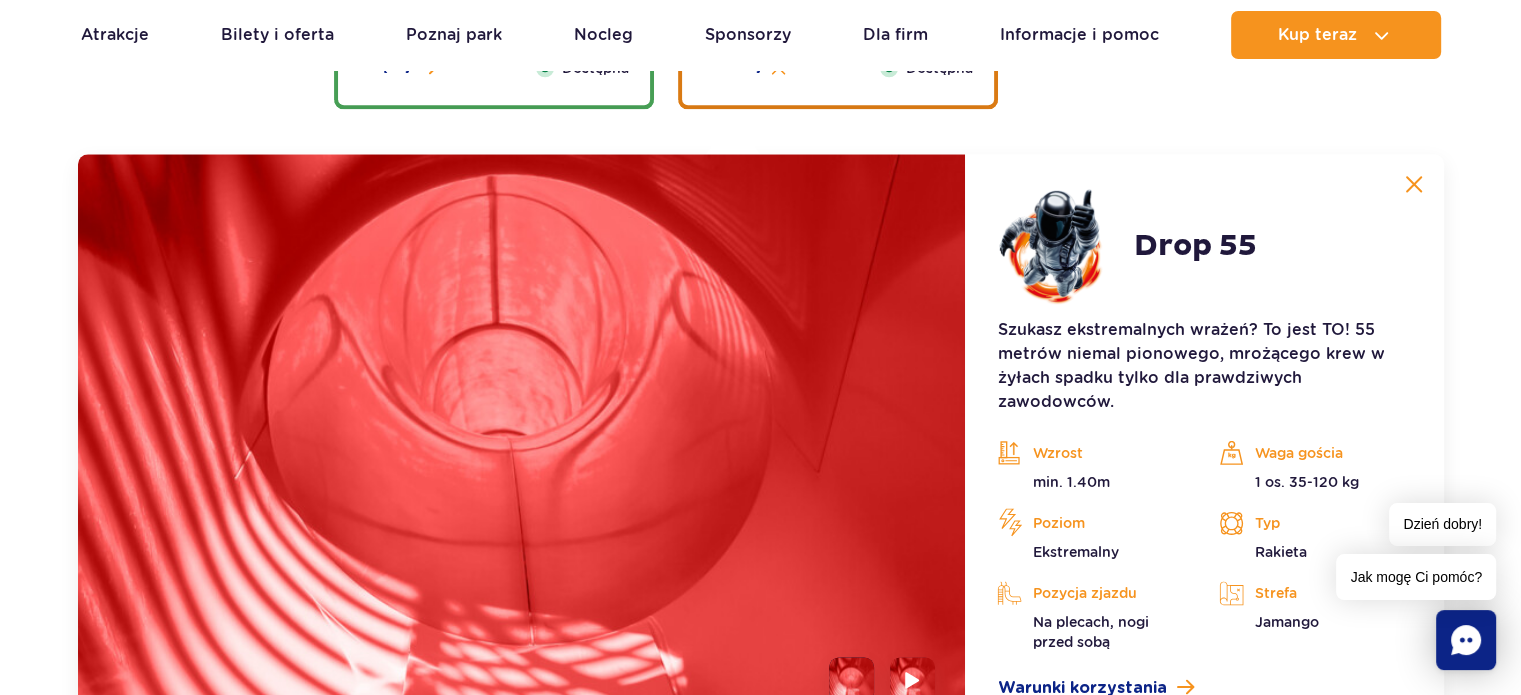 click at bounding box center (1414, 184) 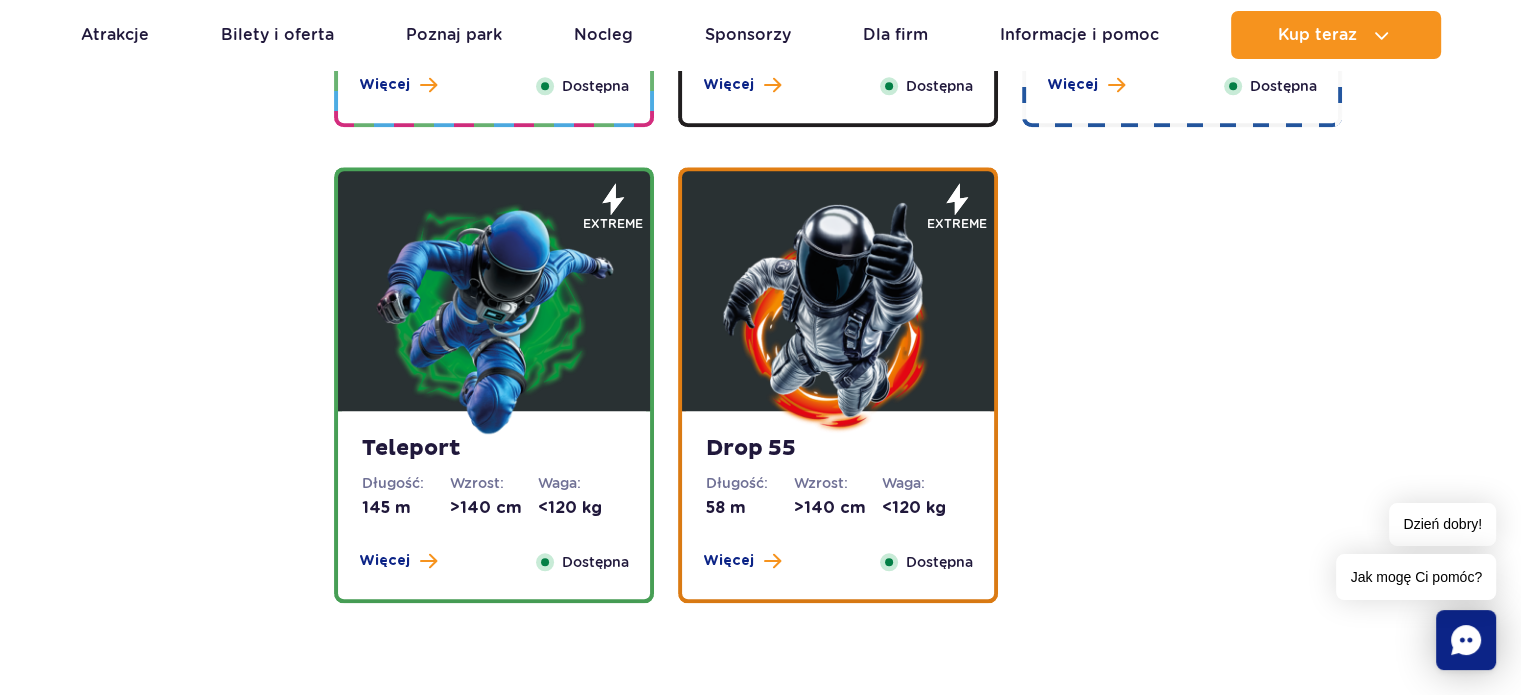 scroll, scrollTop: 2179, scrollLeft: 0, axis: vertical 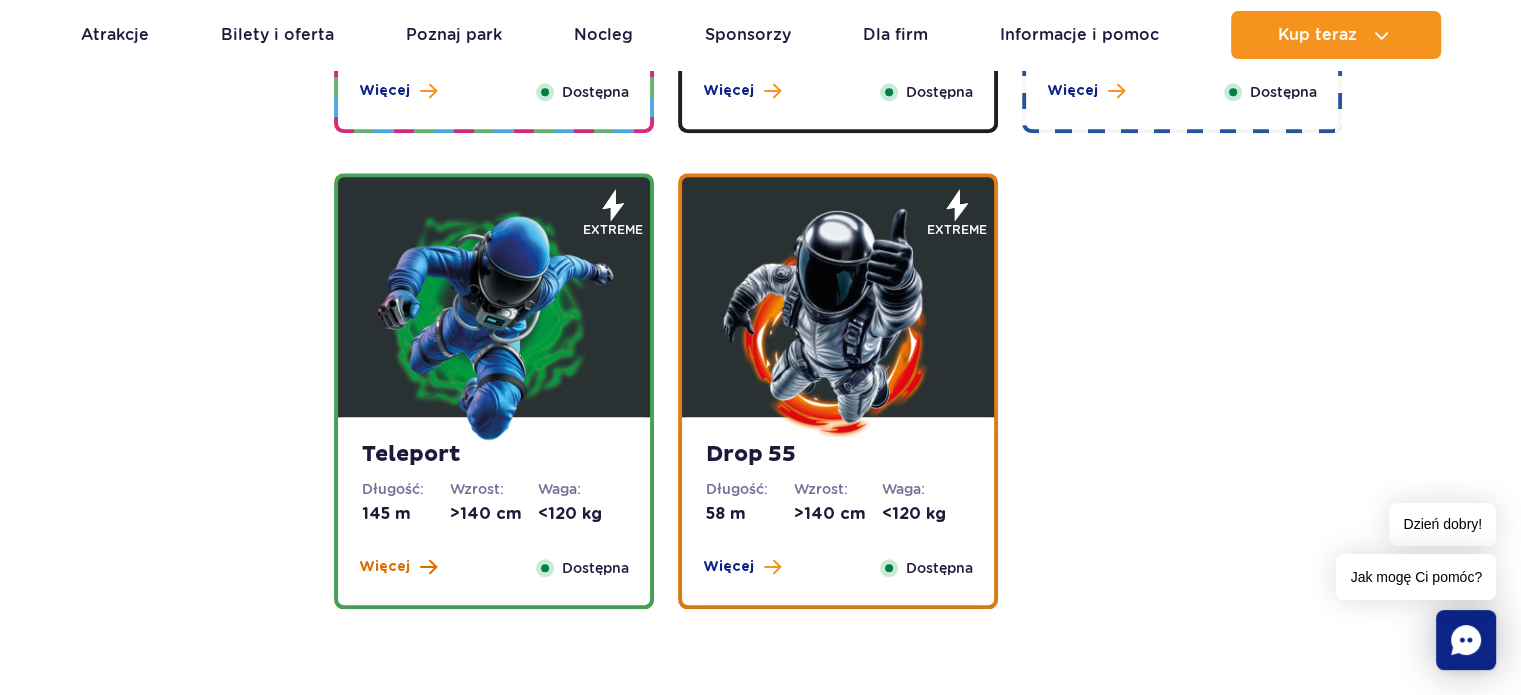 click on "Więcej" at bounding box center [384, 567] 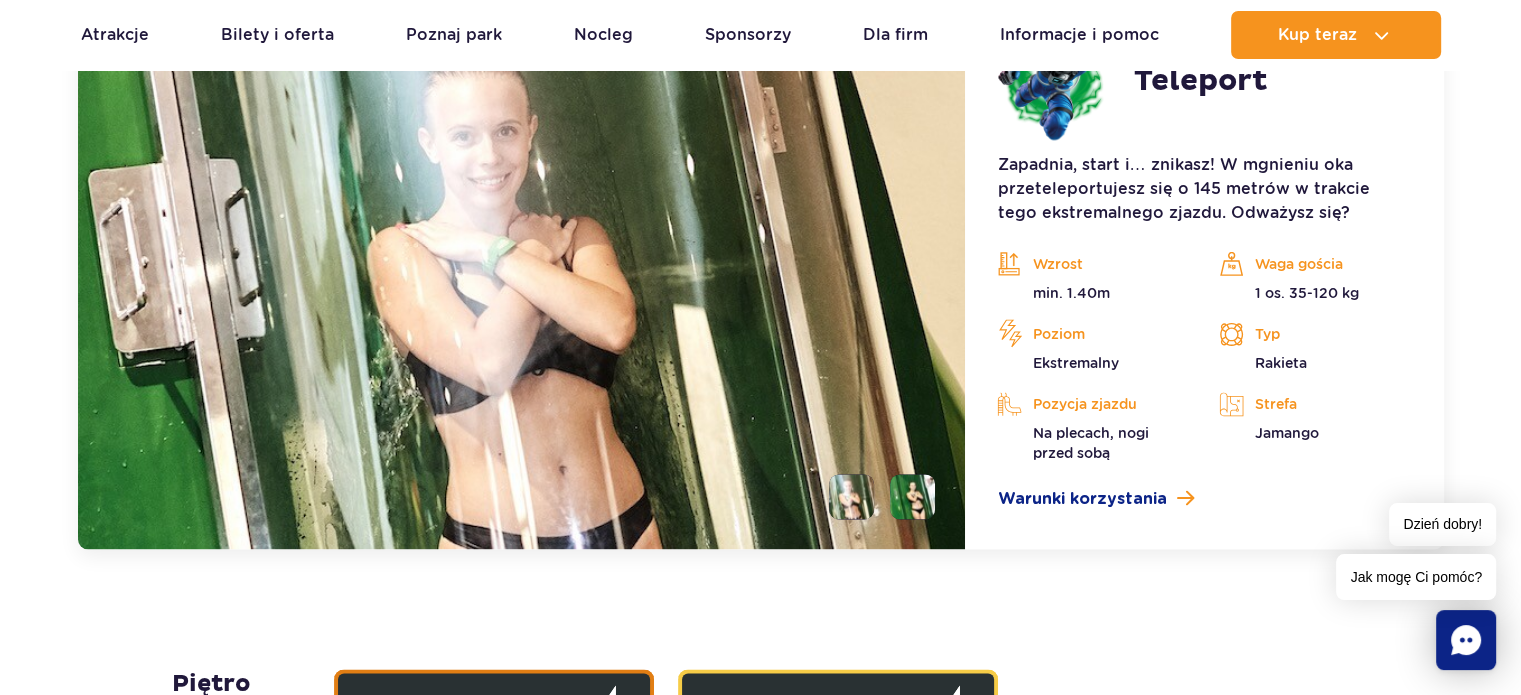scroll, scrollTop: 2846, scrollLeft: 0, axis: vertical 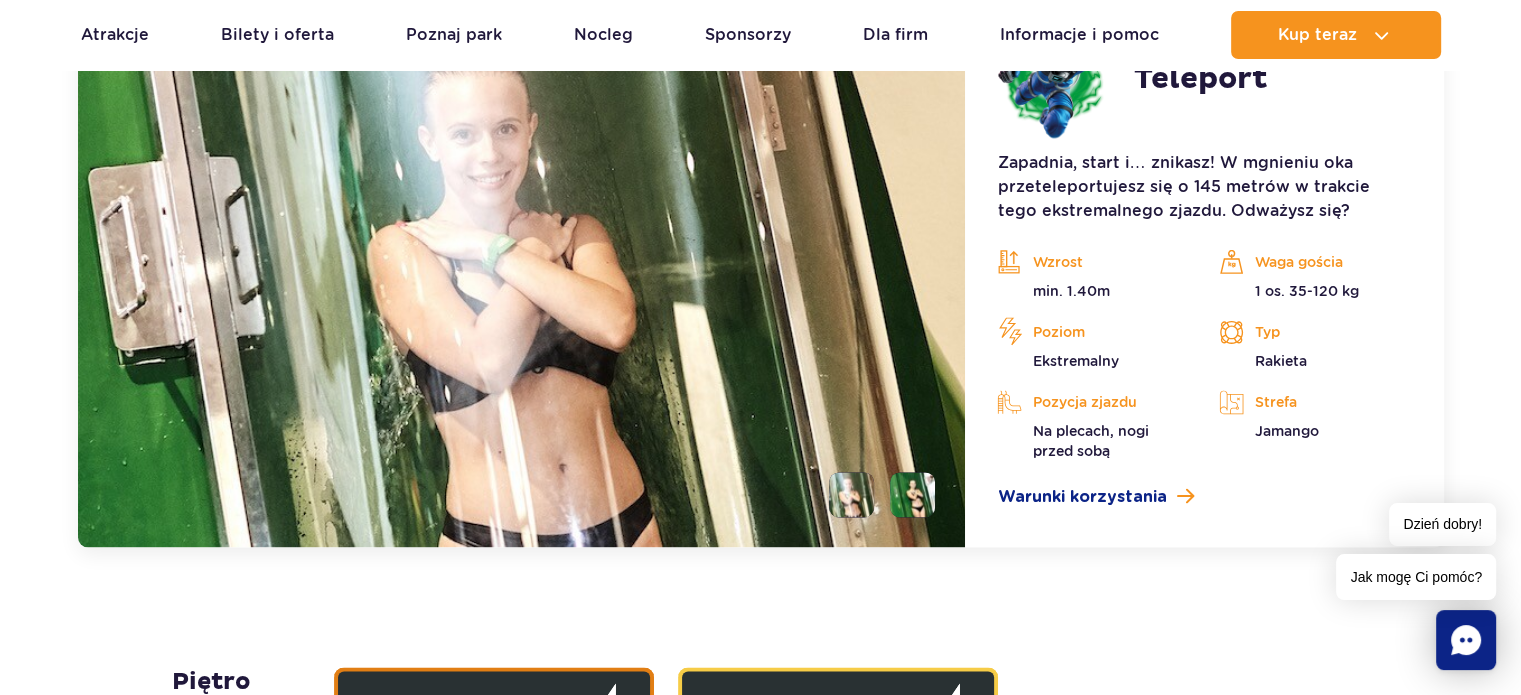 click at bounding box center (912, 494) 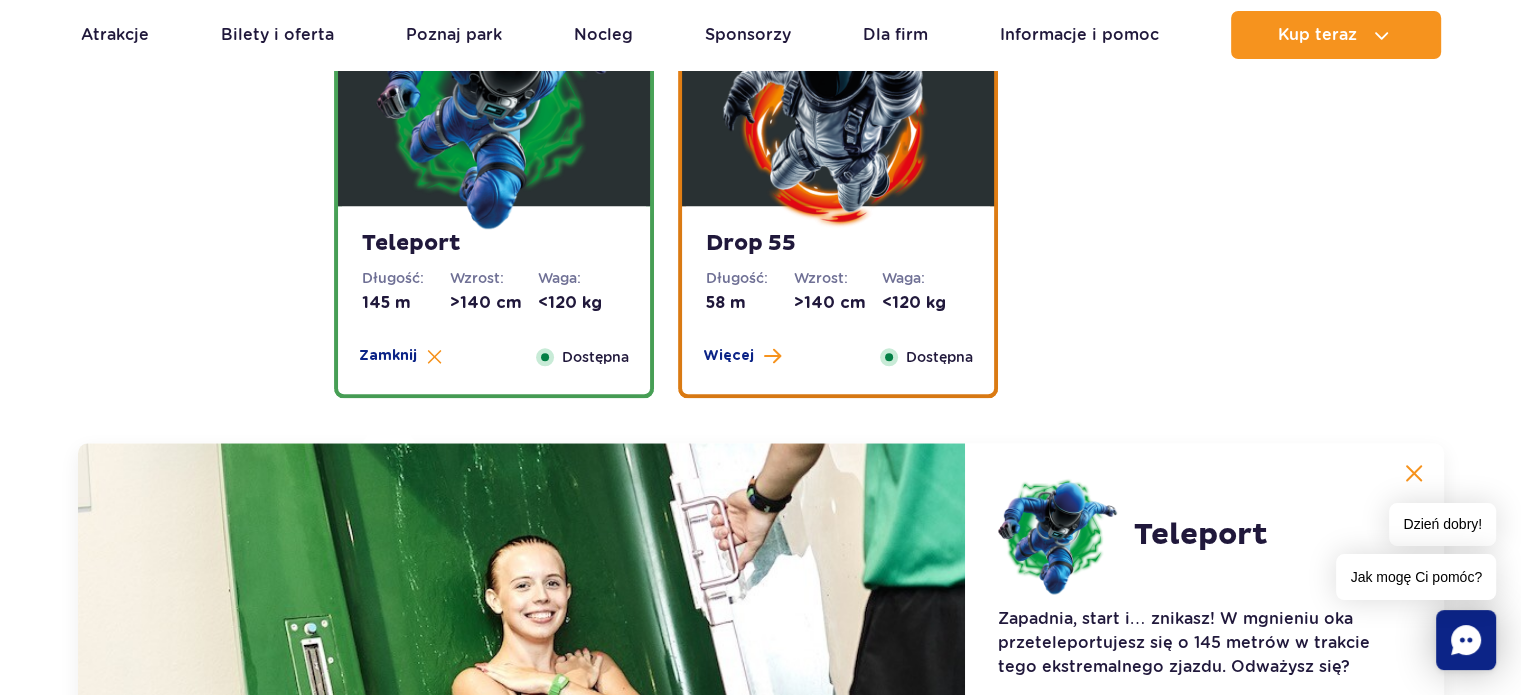 scroll, scrollTop: 2379, scrollLeft: 0, axis: vertical 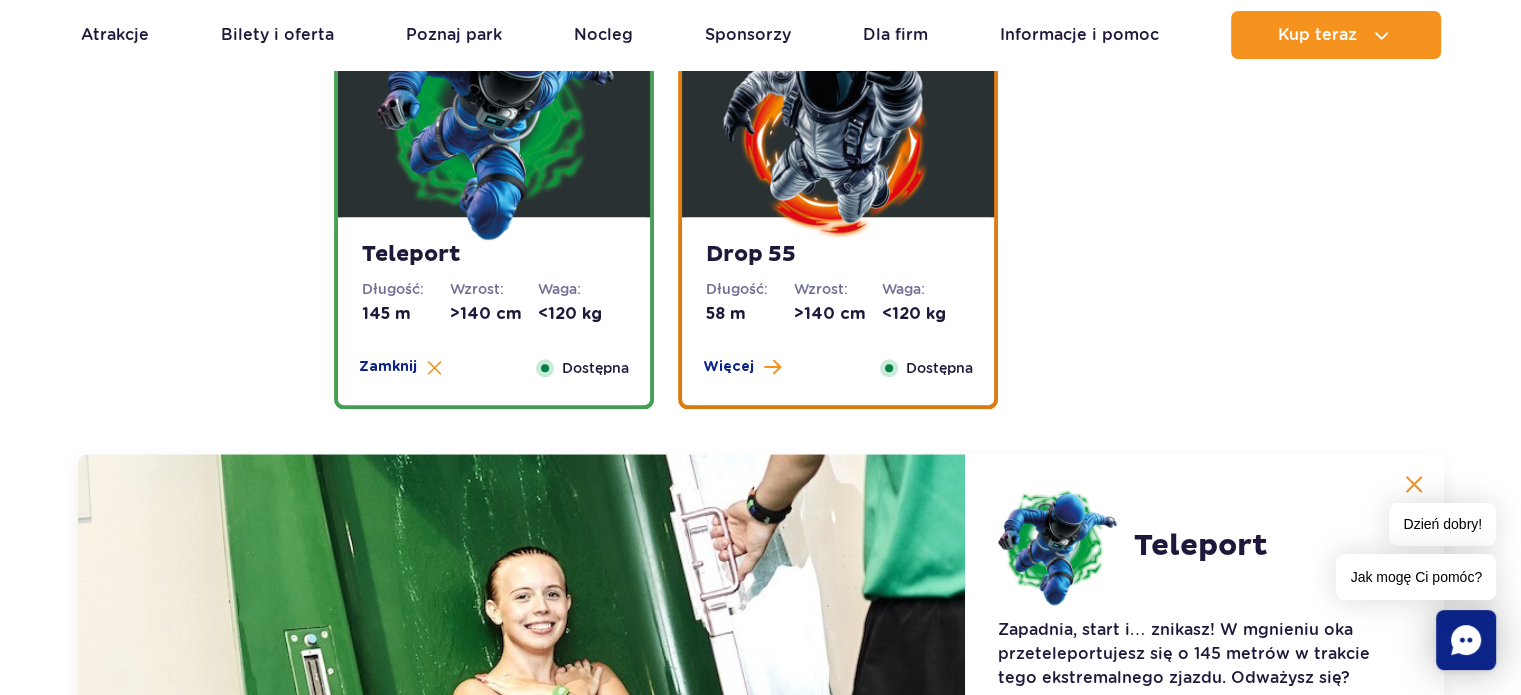 click on "Drop 55
Długość:
58 m
Wzrost:
>140 cm
Waga:
<120 kg
Więcej
Zamknij
Dostępna" at bounding box center (838, 311) 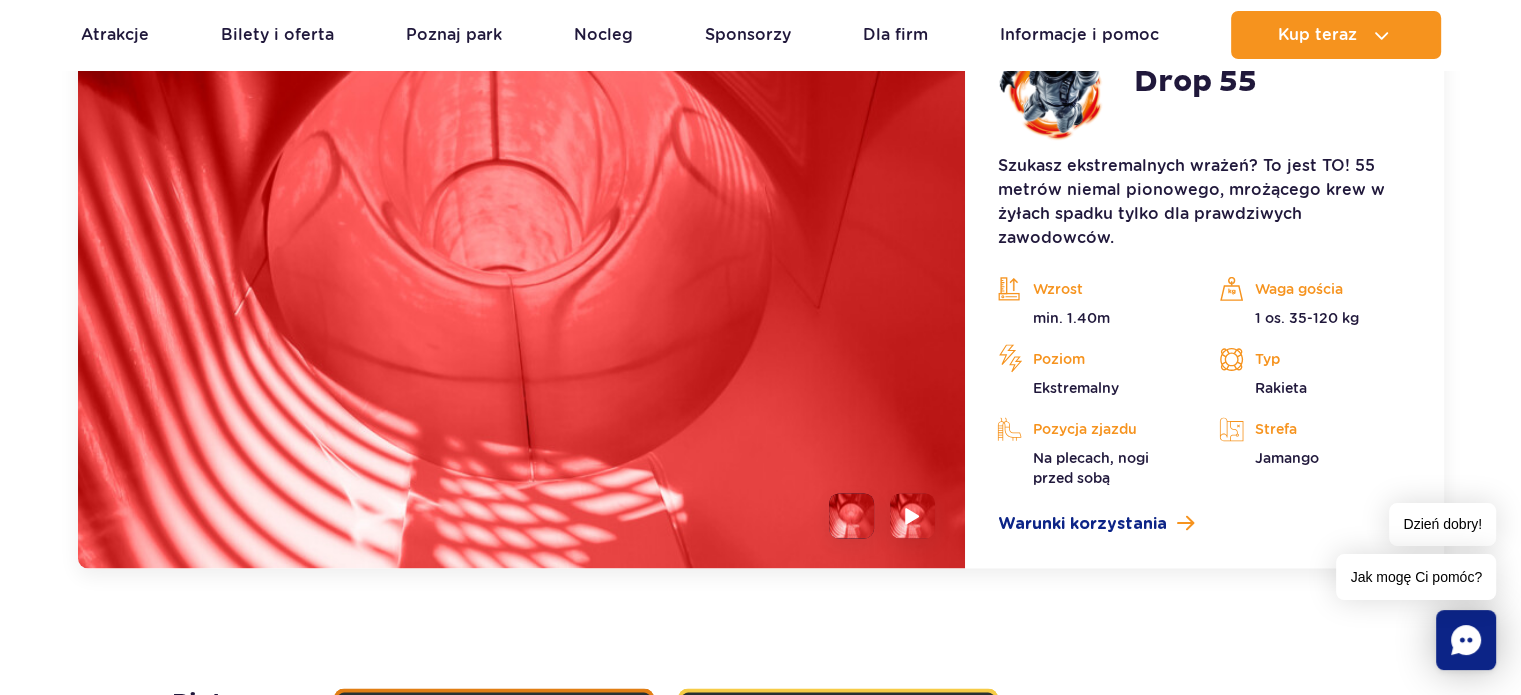 scroll, scrollTop: 2846, scrollLeft: 0, axis: vertical 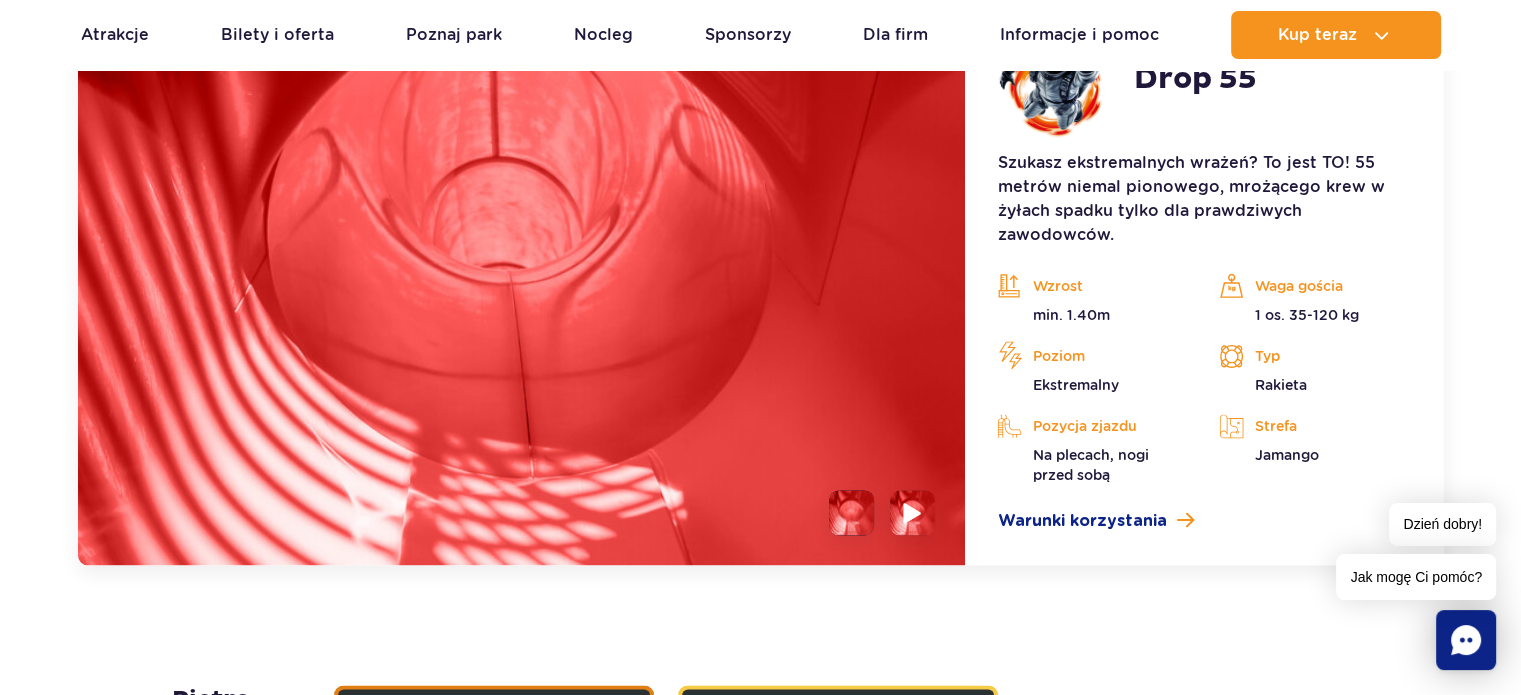 click at bounding box center (912, 512) 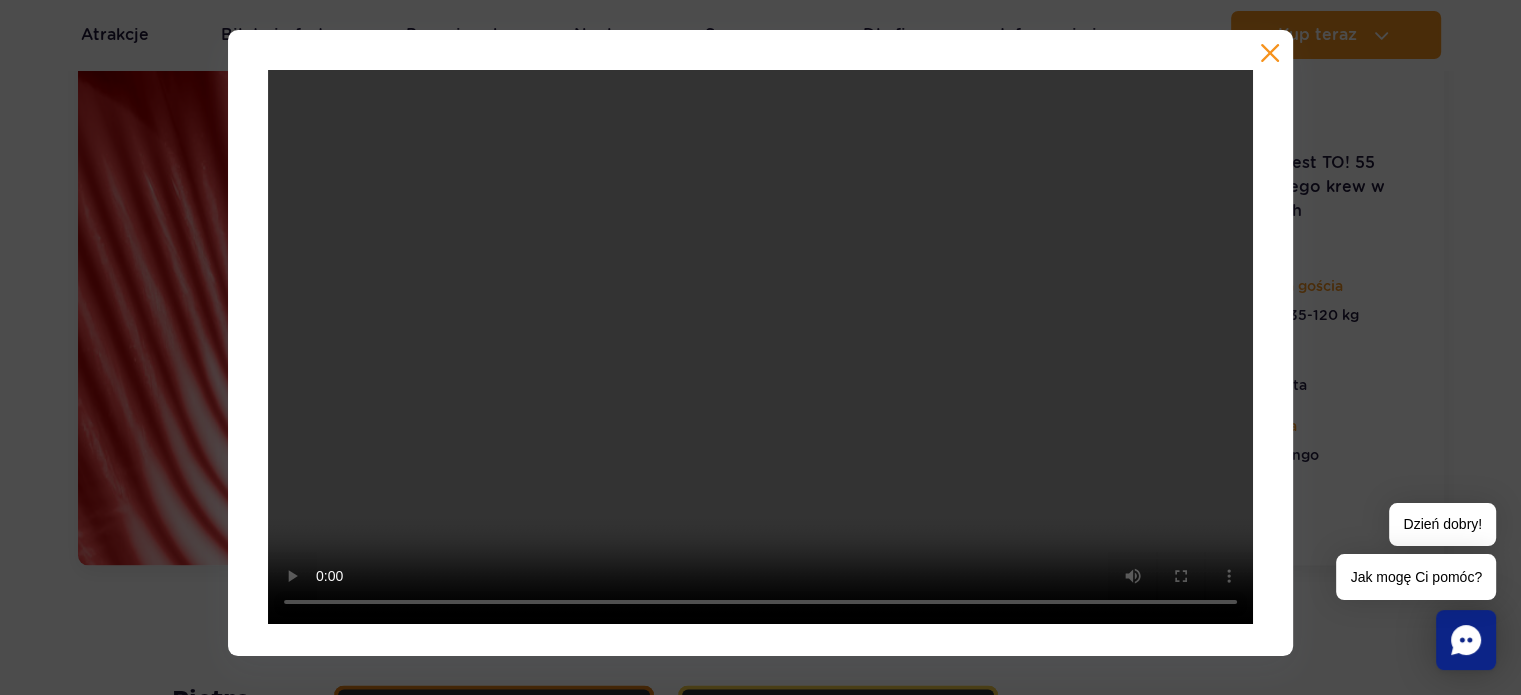 click at bounding box center [1270, 53] 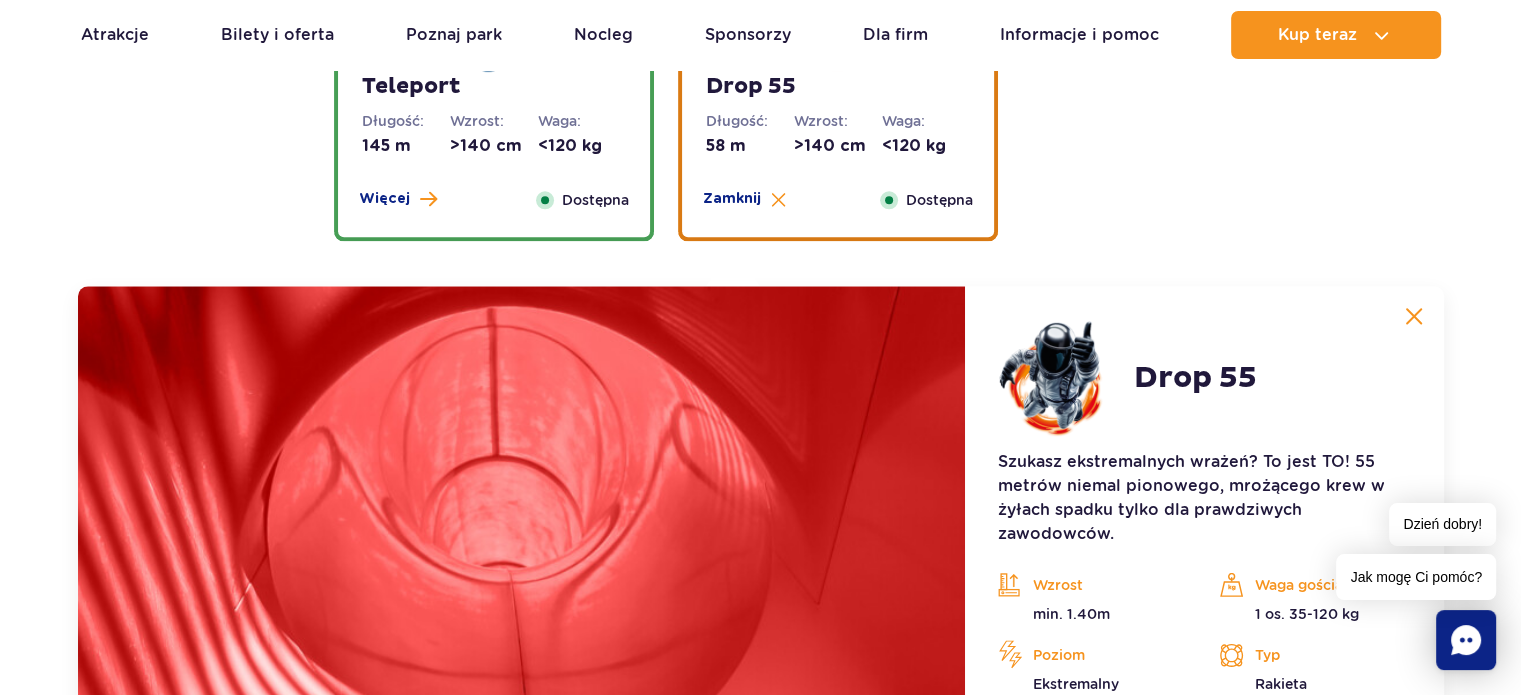 scroll, scrollTop: 2546, scrollLeft: 0, axis: vertical 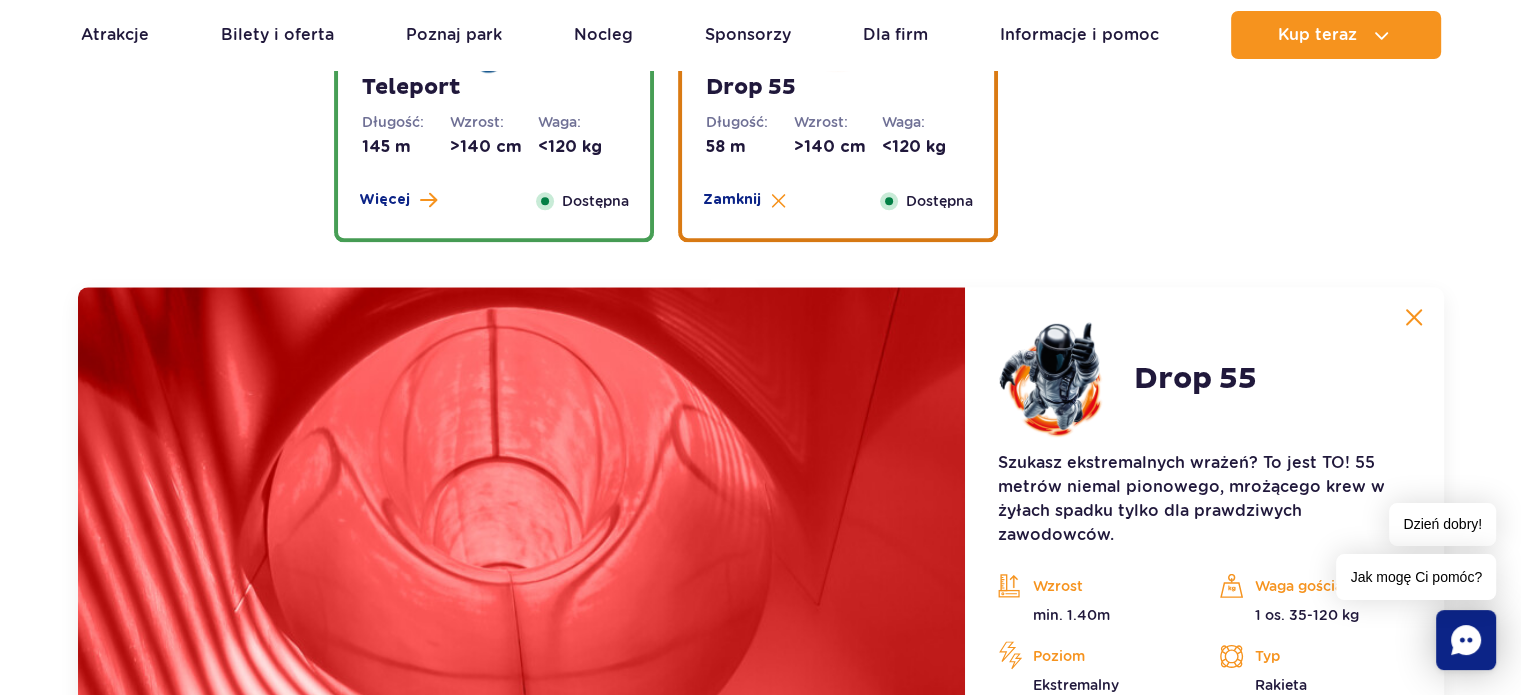 click at bounding box center (1414, 317) 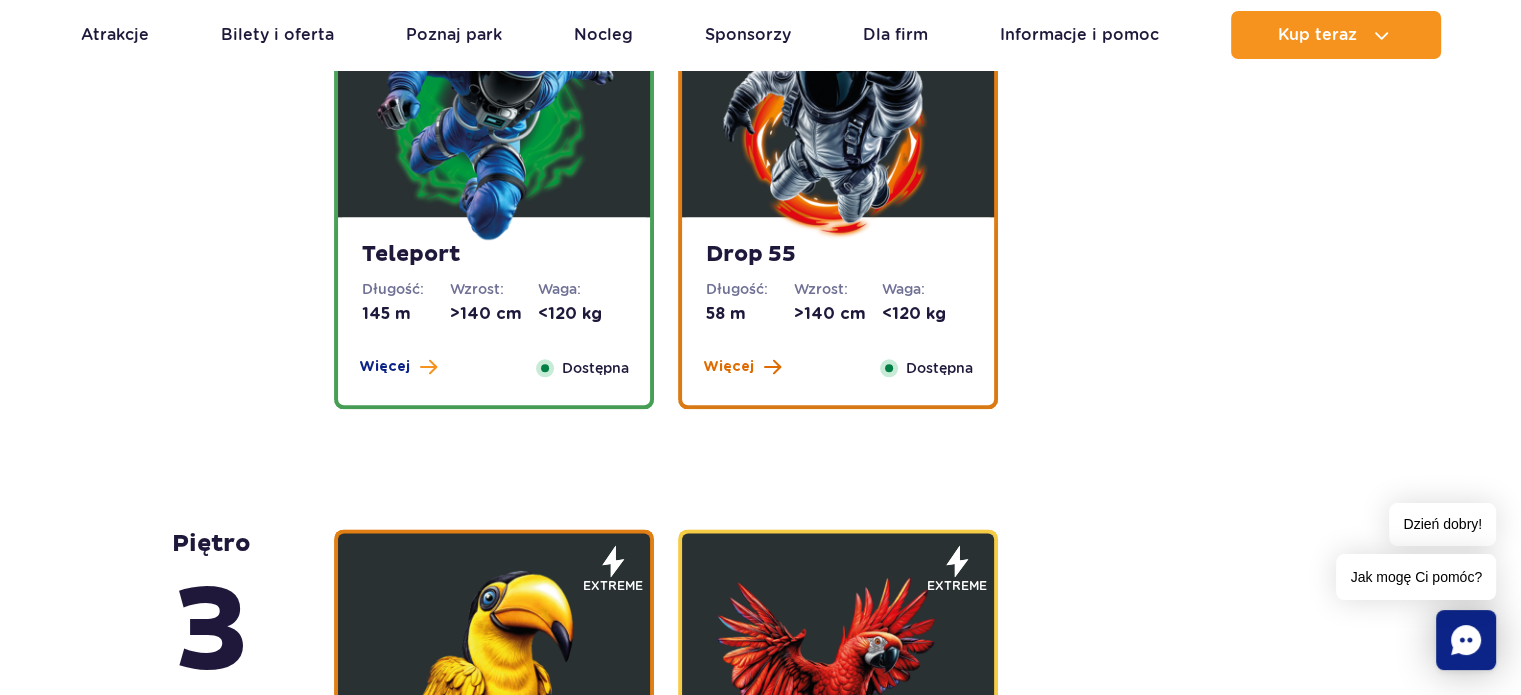 click at bounding box center [772, 367] 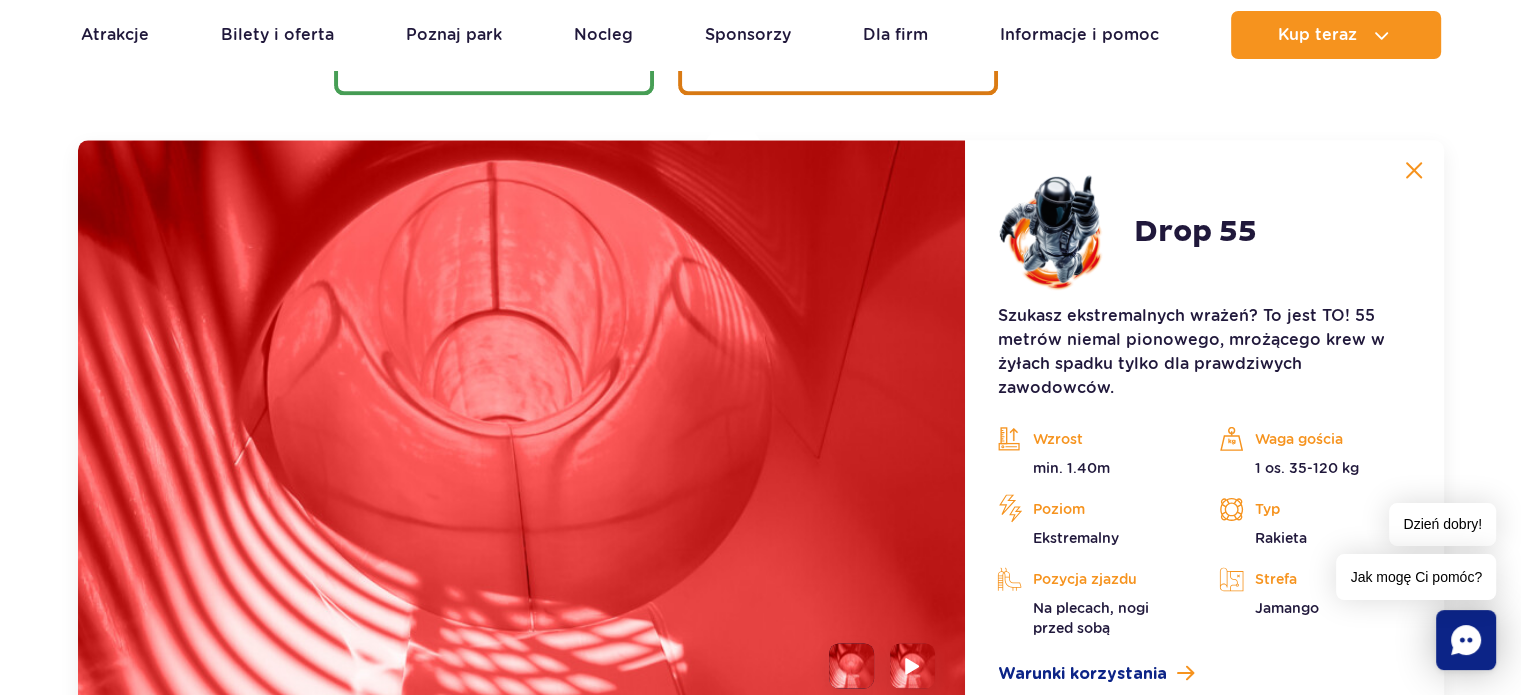 scroll, scrollTop: 2712, scrollLeft: 0, axis: vertical 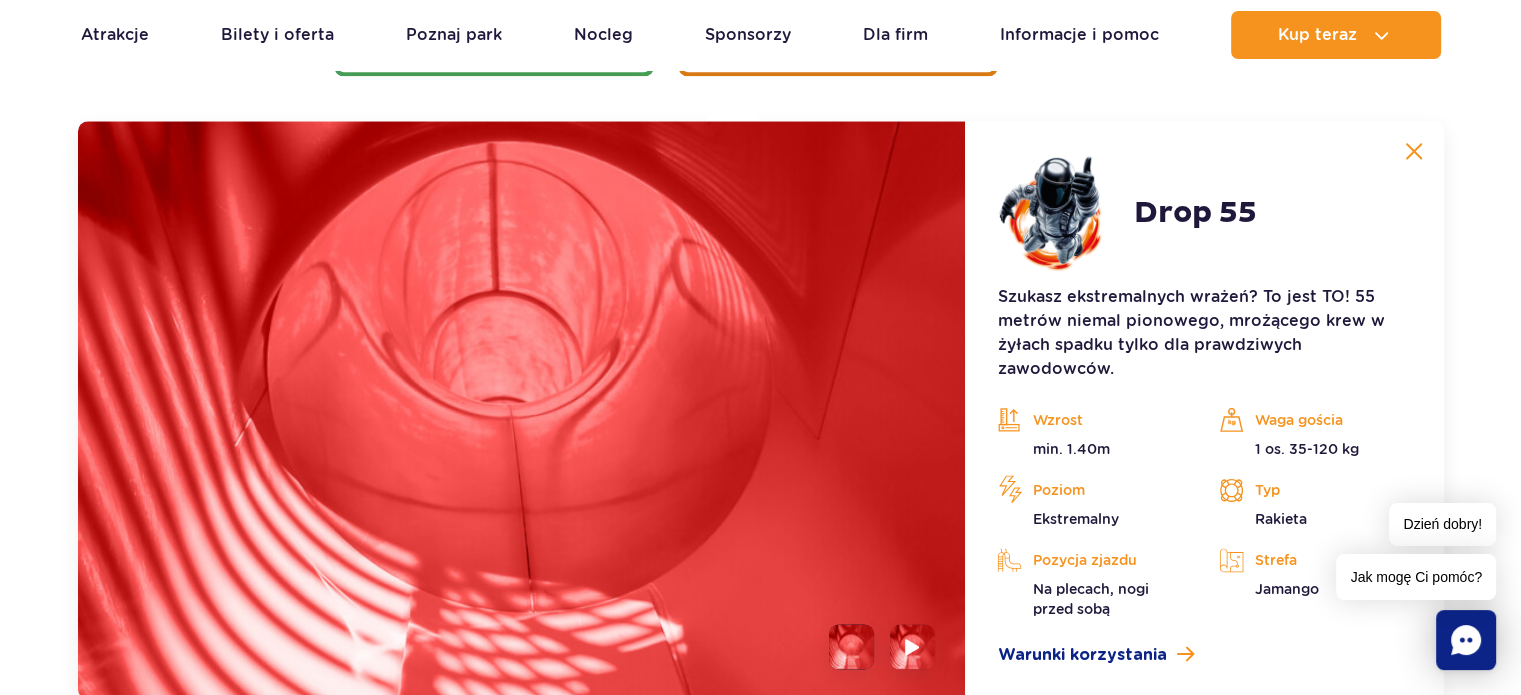 click at bounding box center [1414, 151] 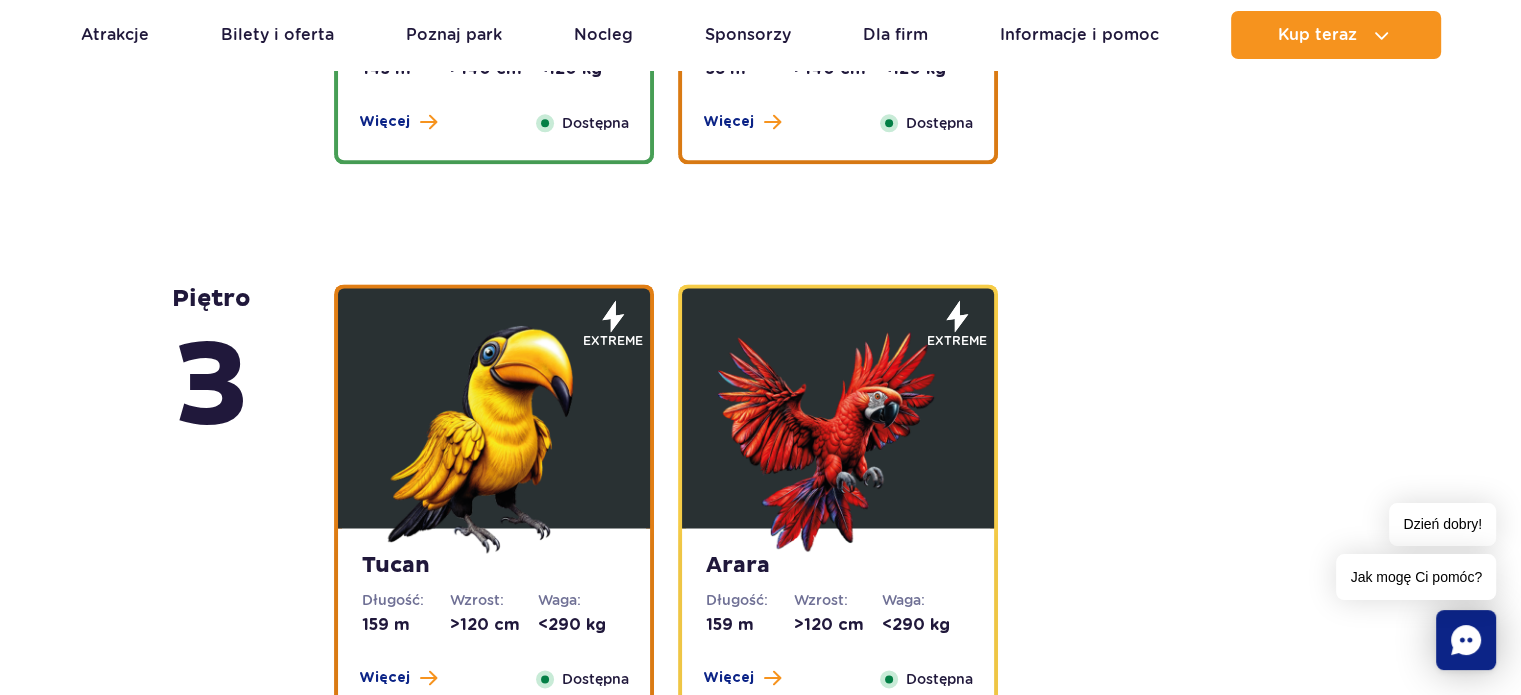 scroll, scrollTop: 2546, scrollLeft: 0, axis: vertical 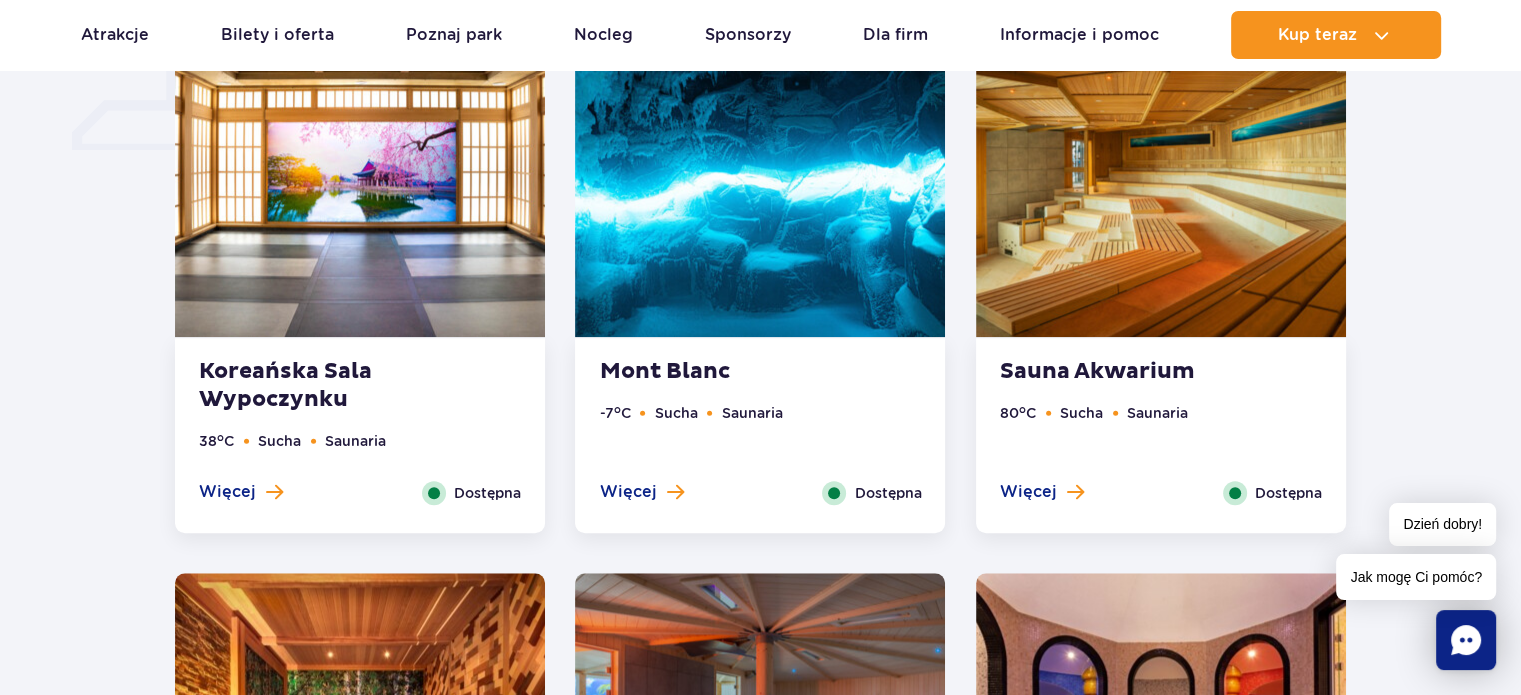 click on "Więcej
Zamknij" at bounding box center (641, 493) 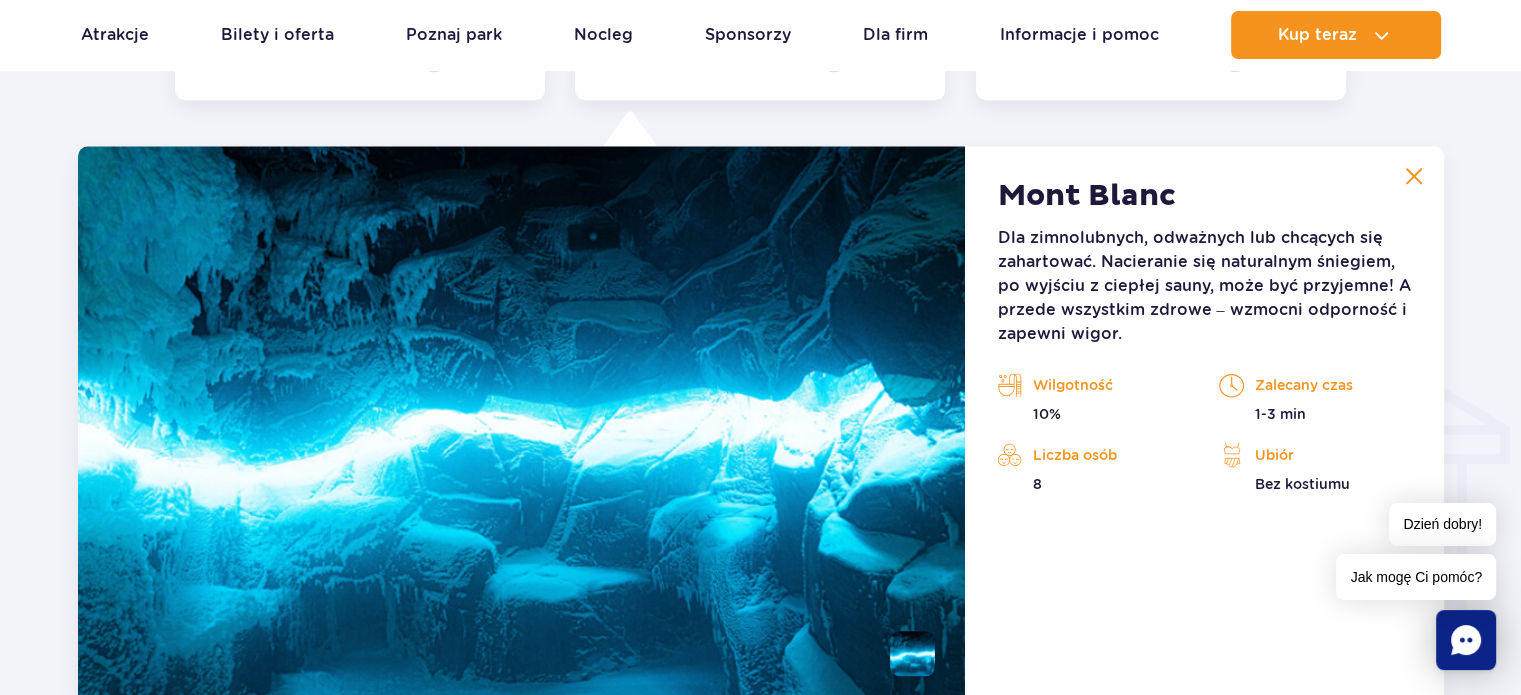 scroll, scrollTop: 2224, scrollLeft: 0, axis: vertical 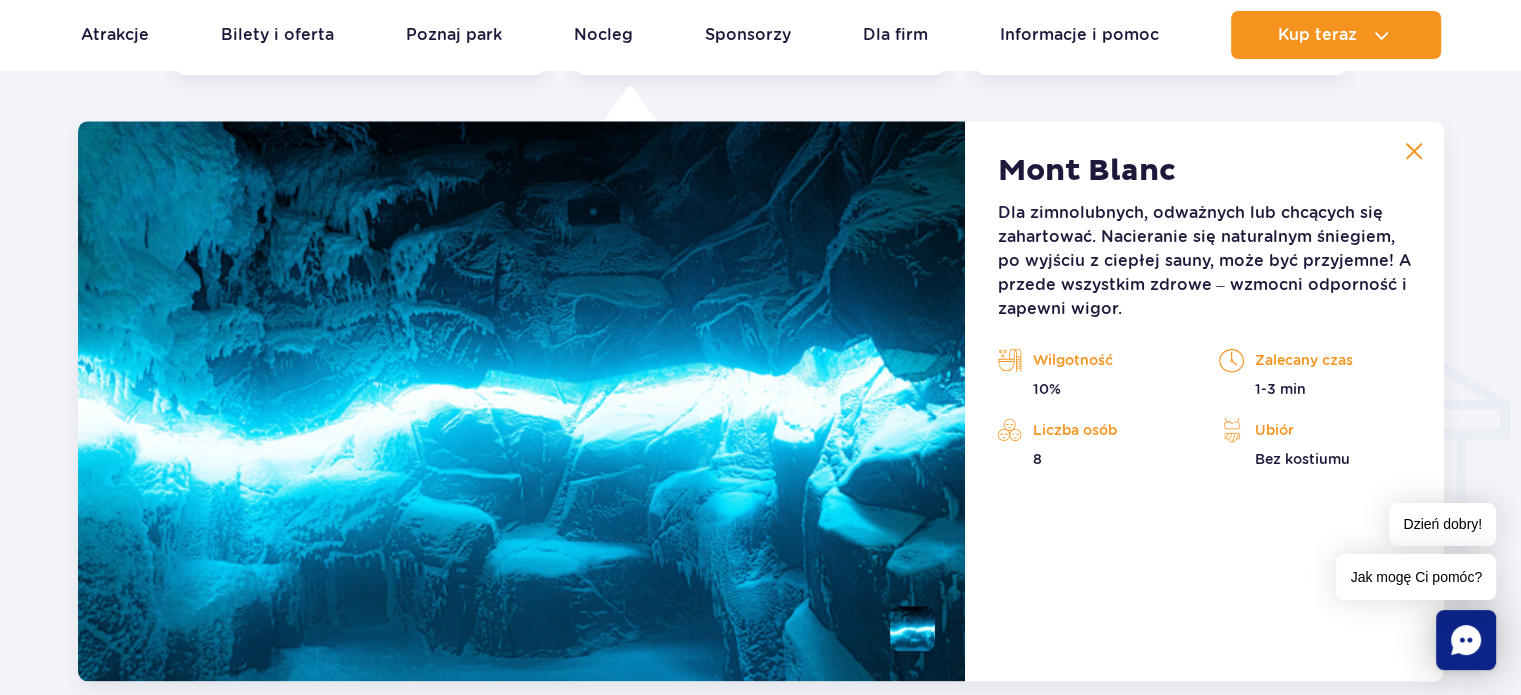 click at bounding box center [1414, 151] 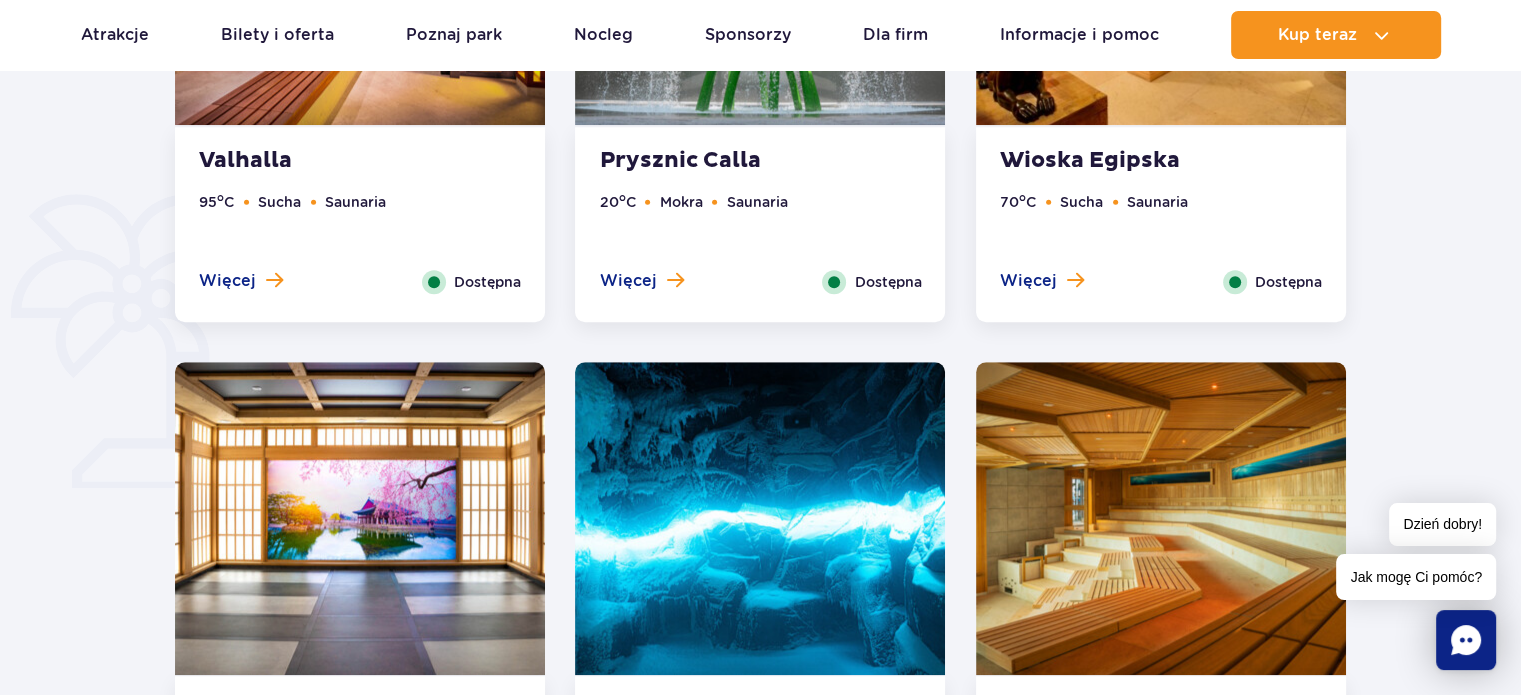 scroll, scrollTop: 1424, scrollLeft: 0, axis: vertical 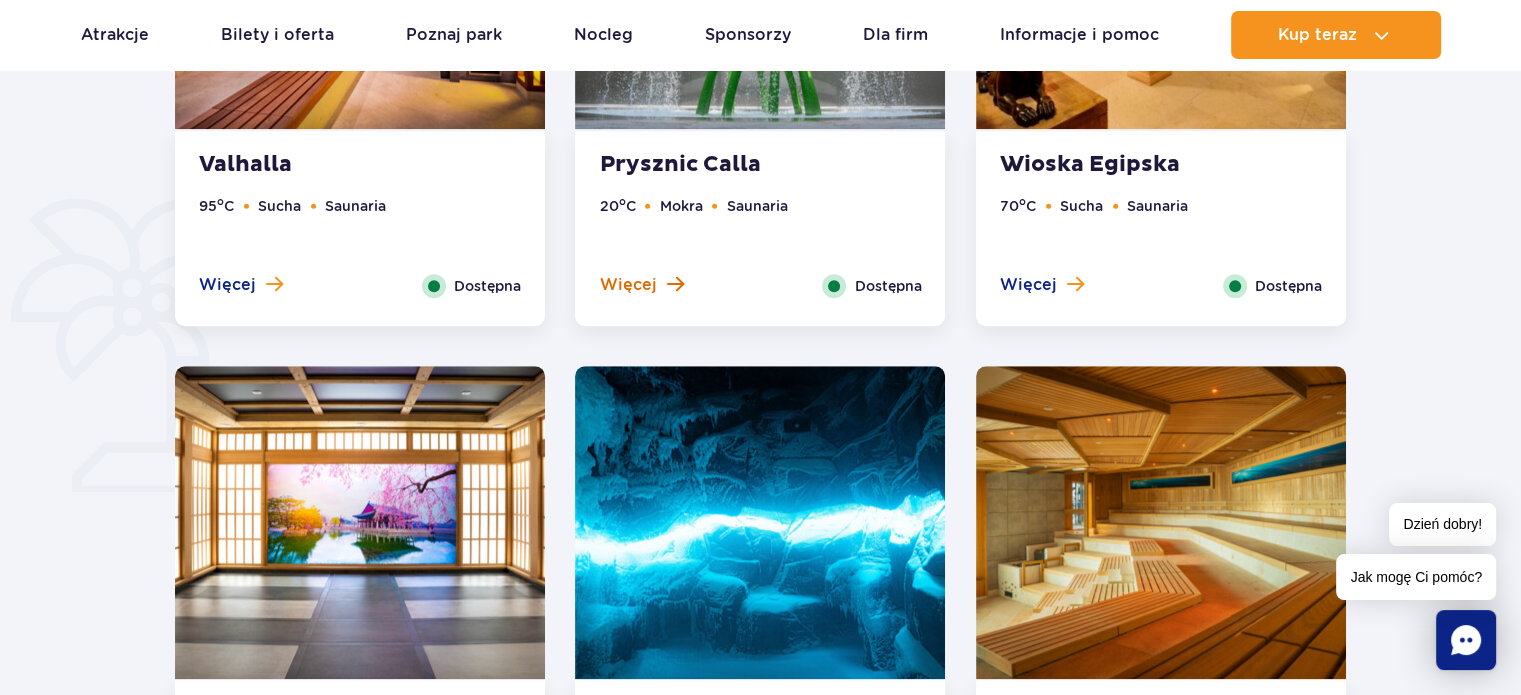 click on "Więcej" at bounding box center [627, 285] 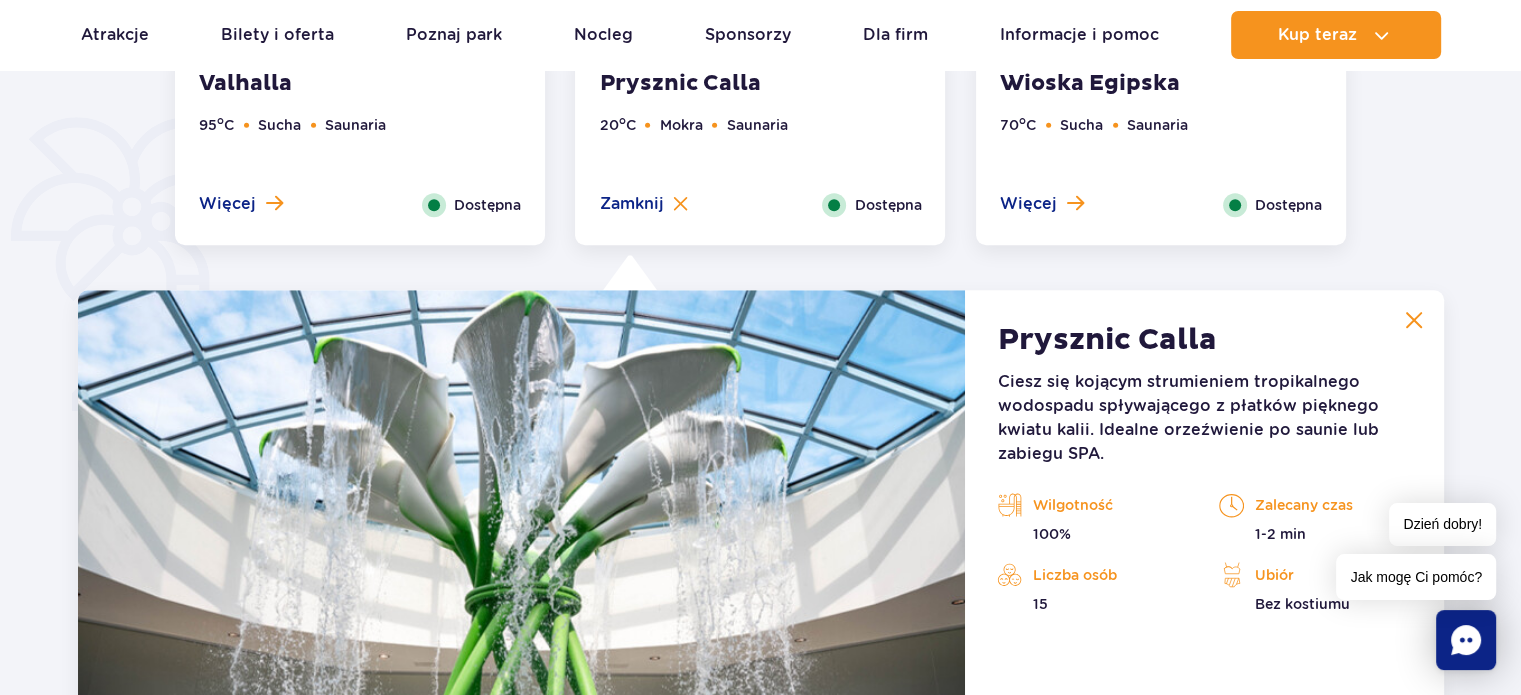 scroll, scrollTop: 1675, scrollLeft: 0, axis: vertical 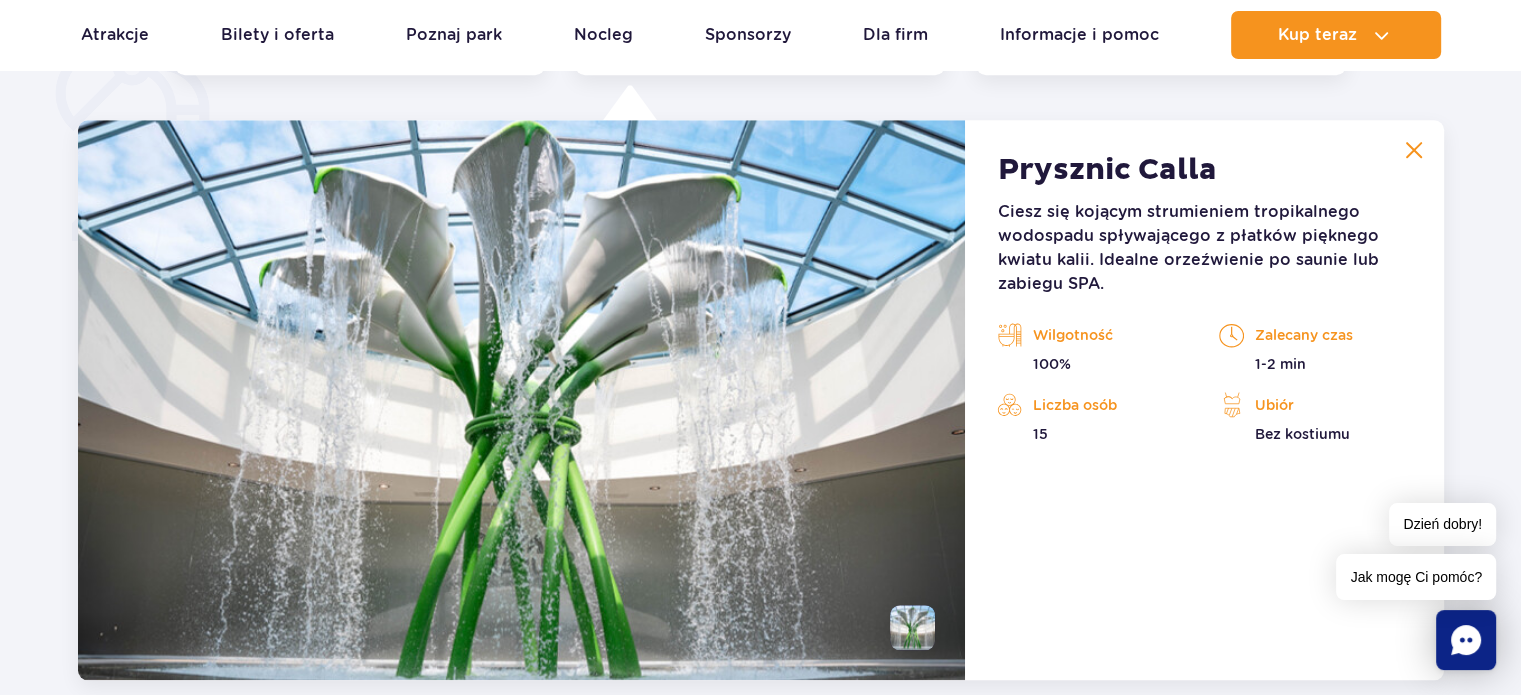 click at bounding box center [1414, 150] 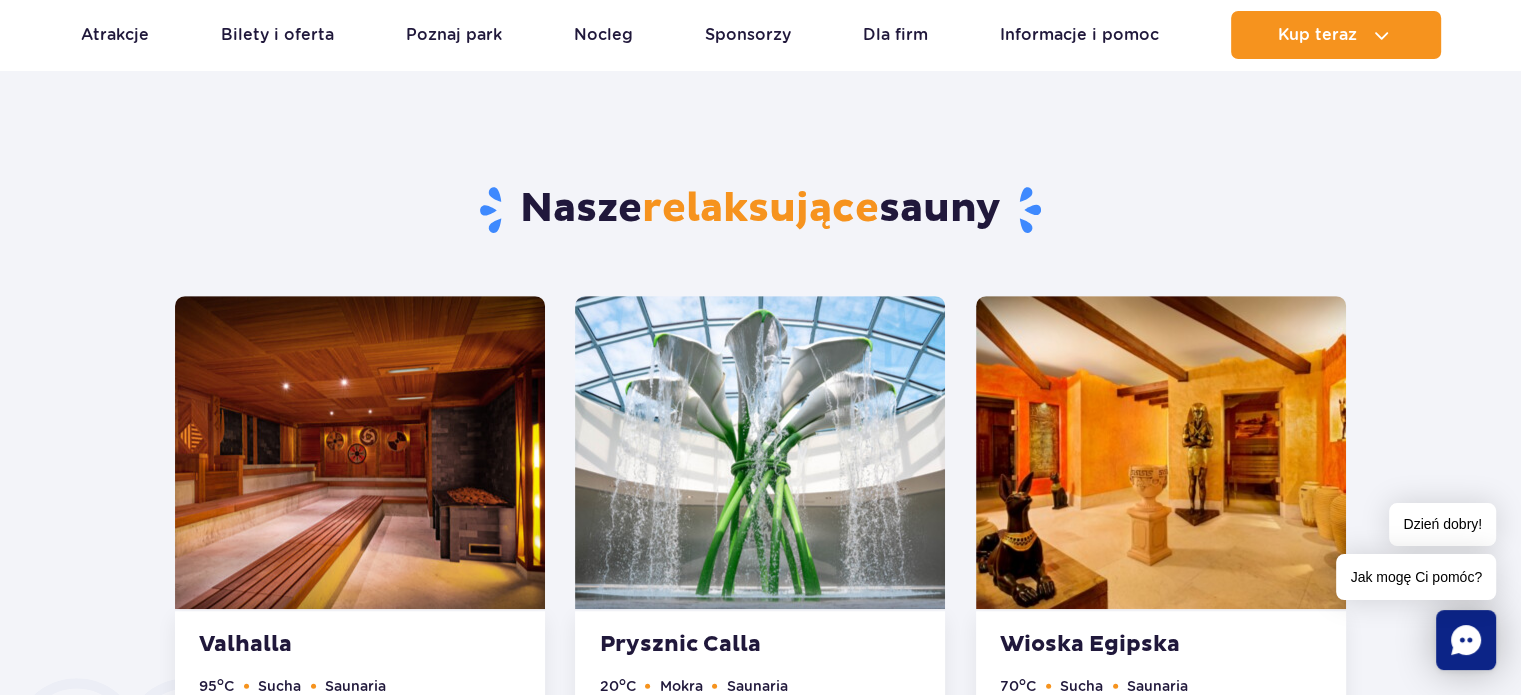 scroll, scrollTop: 841, scrollLeft: 0, axis: vertical 